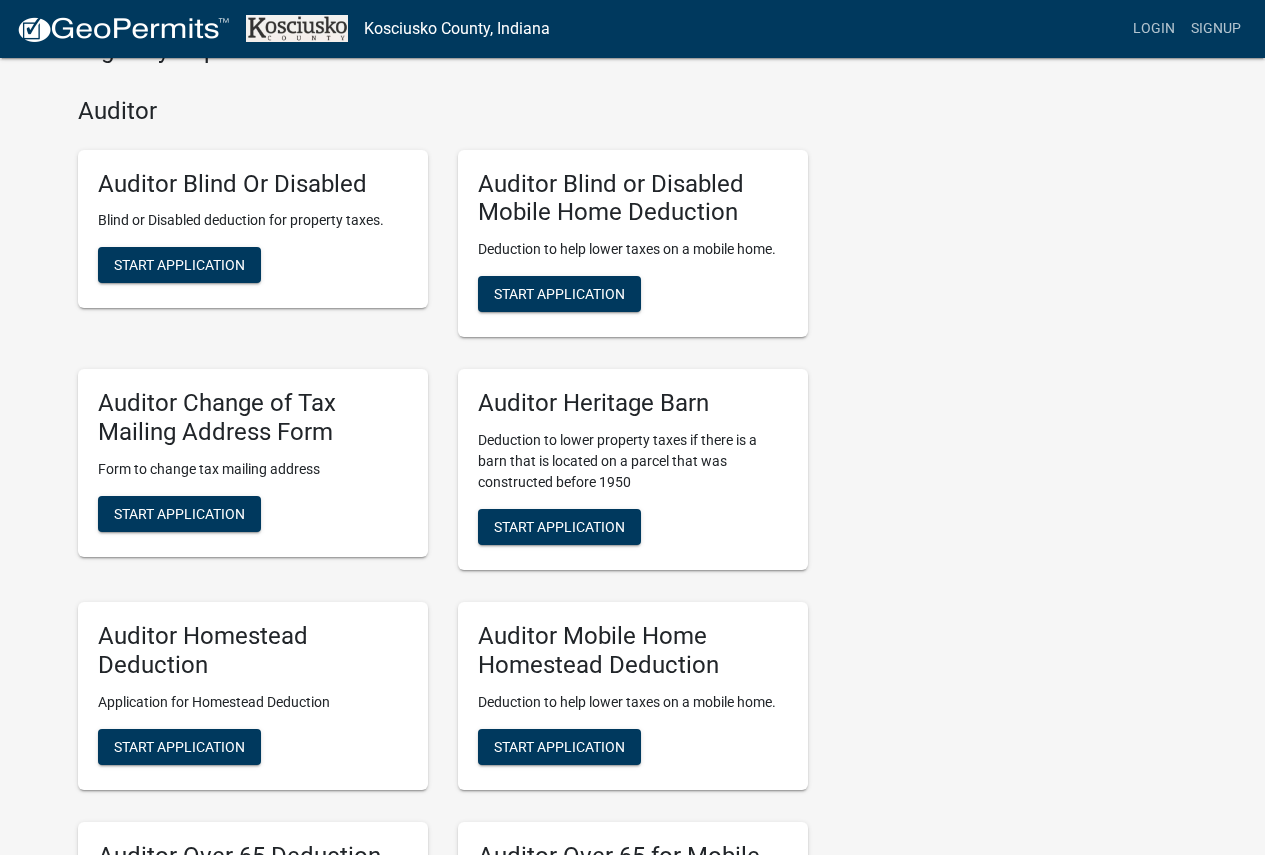 scroll, scrollTop: 1000, scrollLeft: 0, axis: vertical 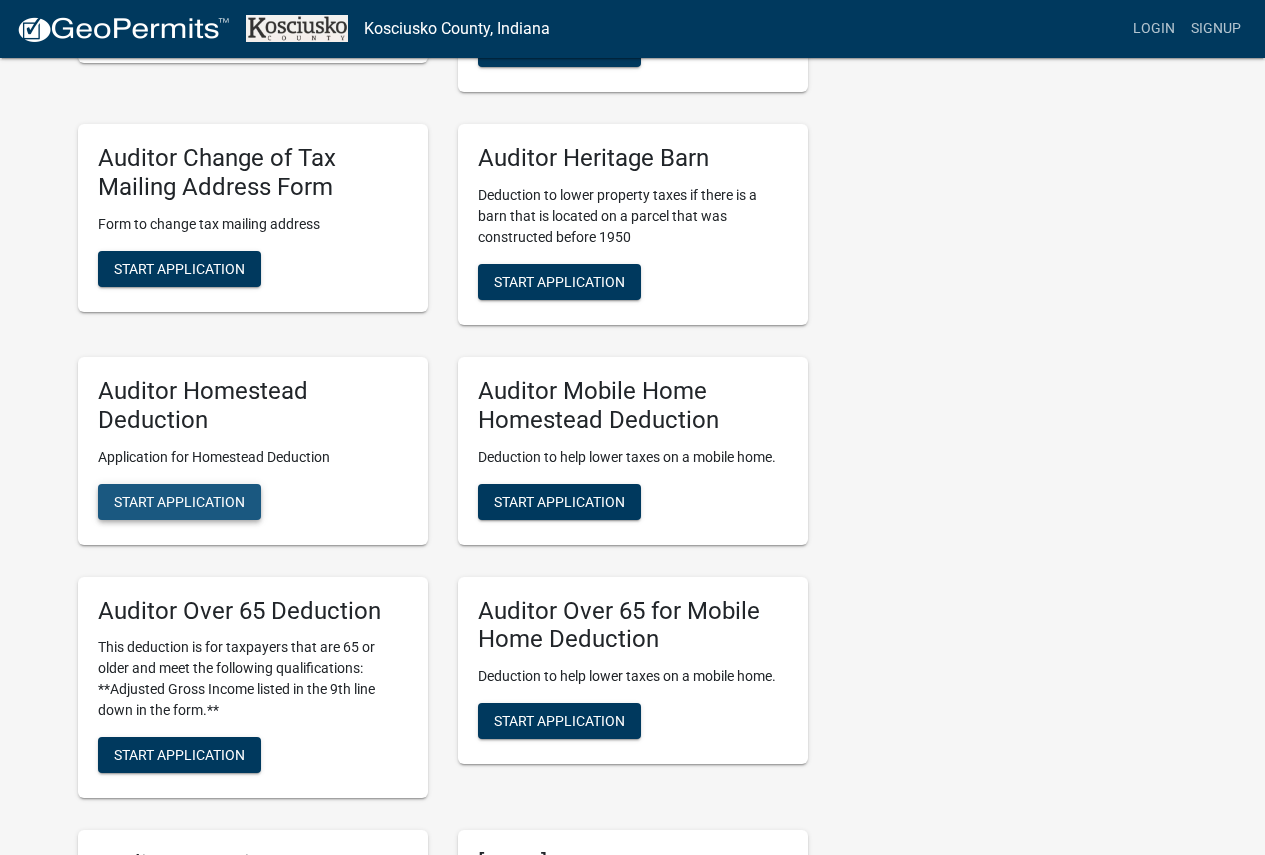 click on "Start Application" at bounding box center (179, 501) 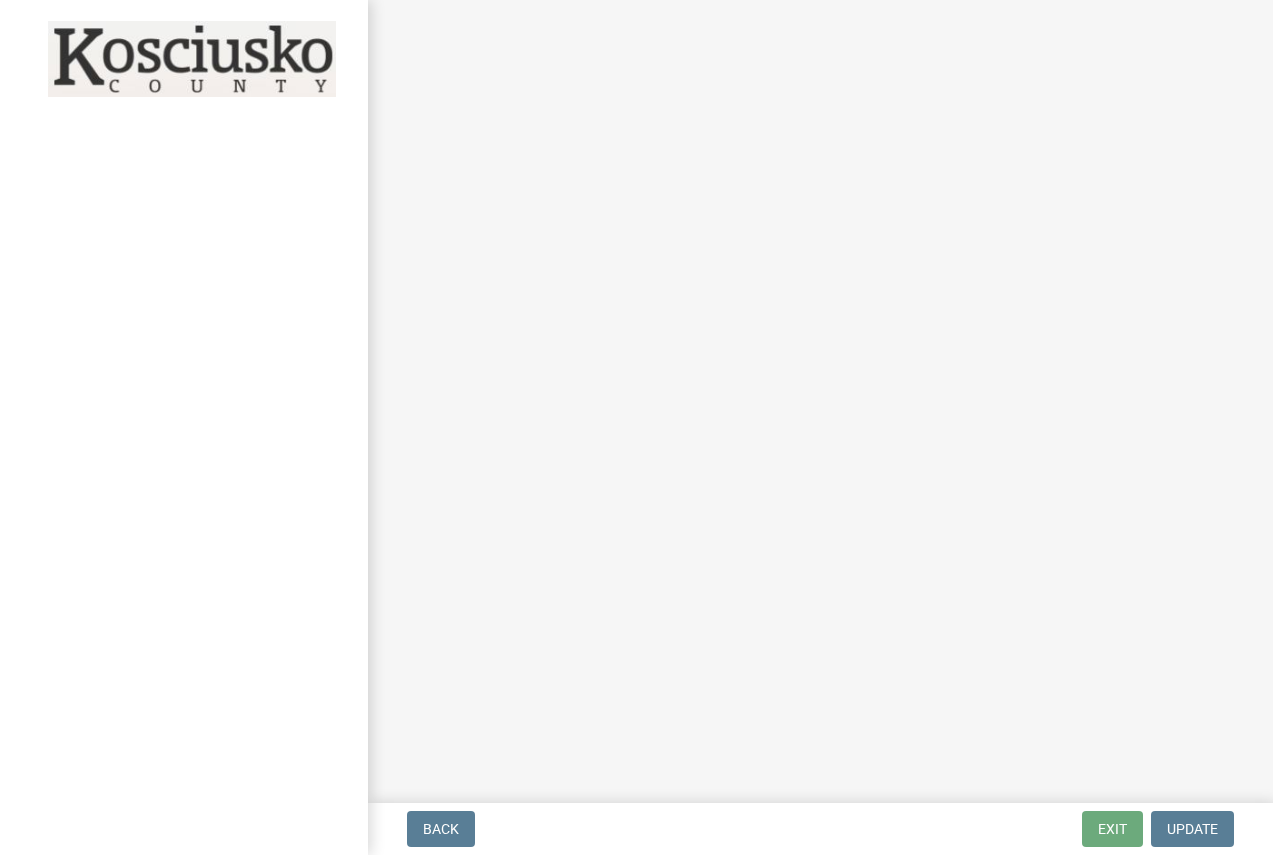 scroll, scrollTop: 0, scrollLeft: 0, axis: both 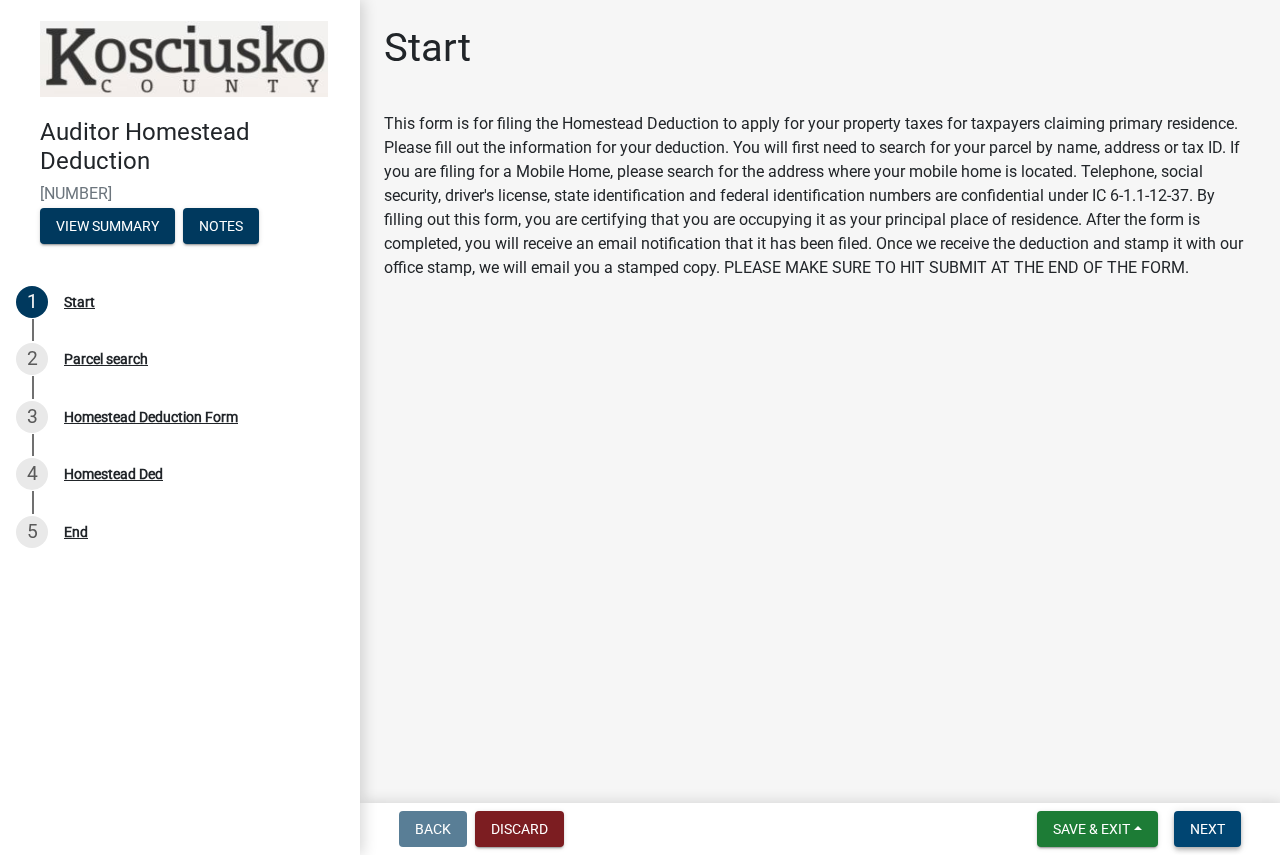 click on "Next" at bounding box center [1207, 829] 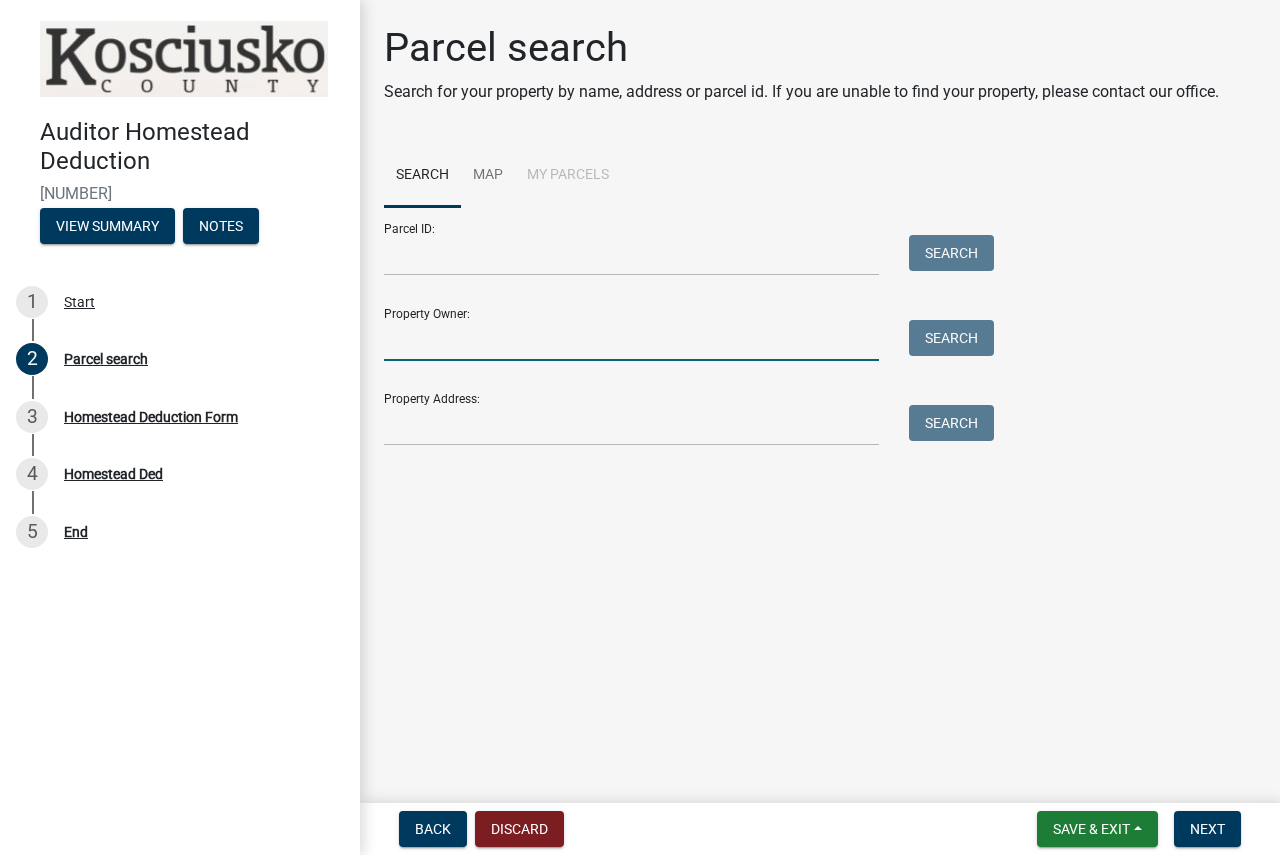 click on "Property Owner:" at bounding box center [631, 340] 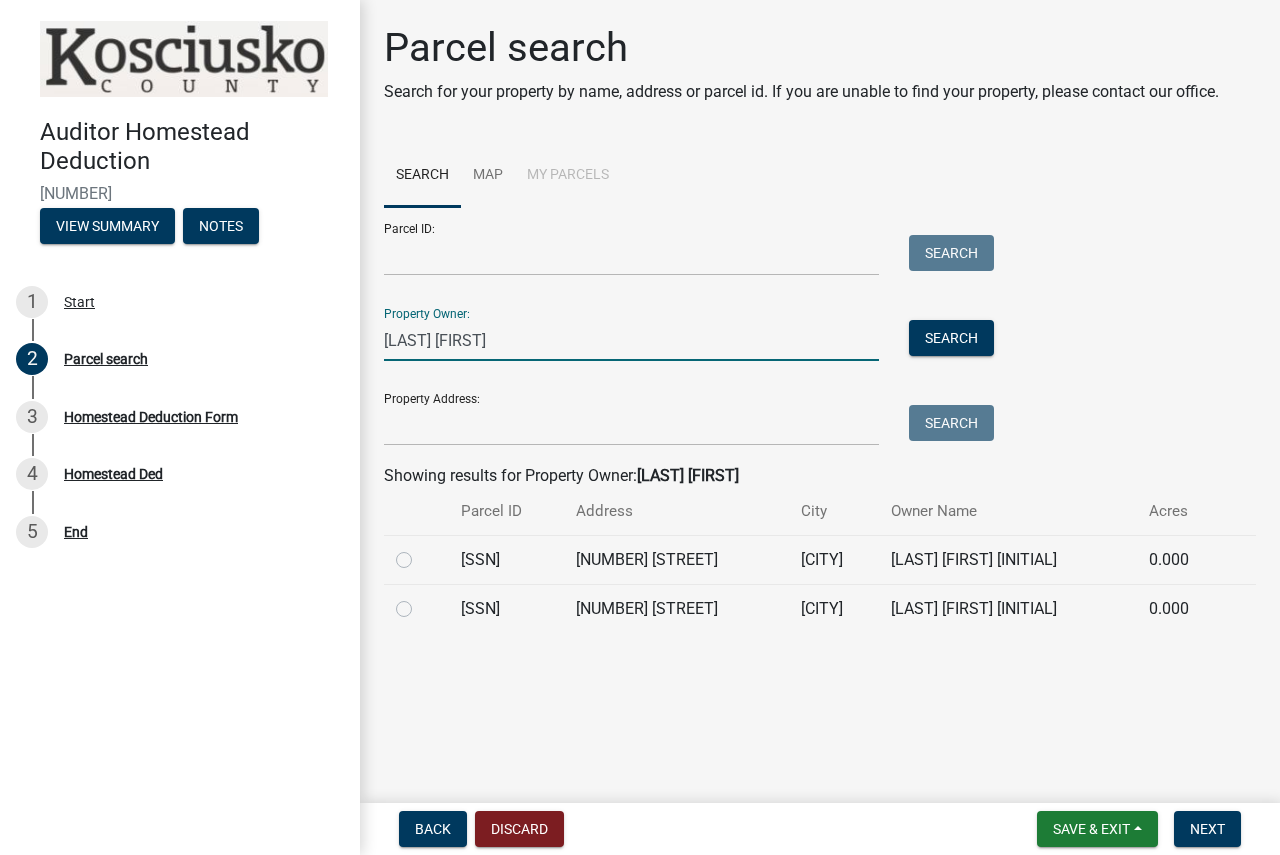 type on "mcneal anthony" 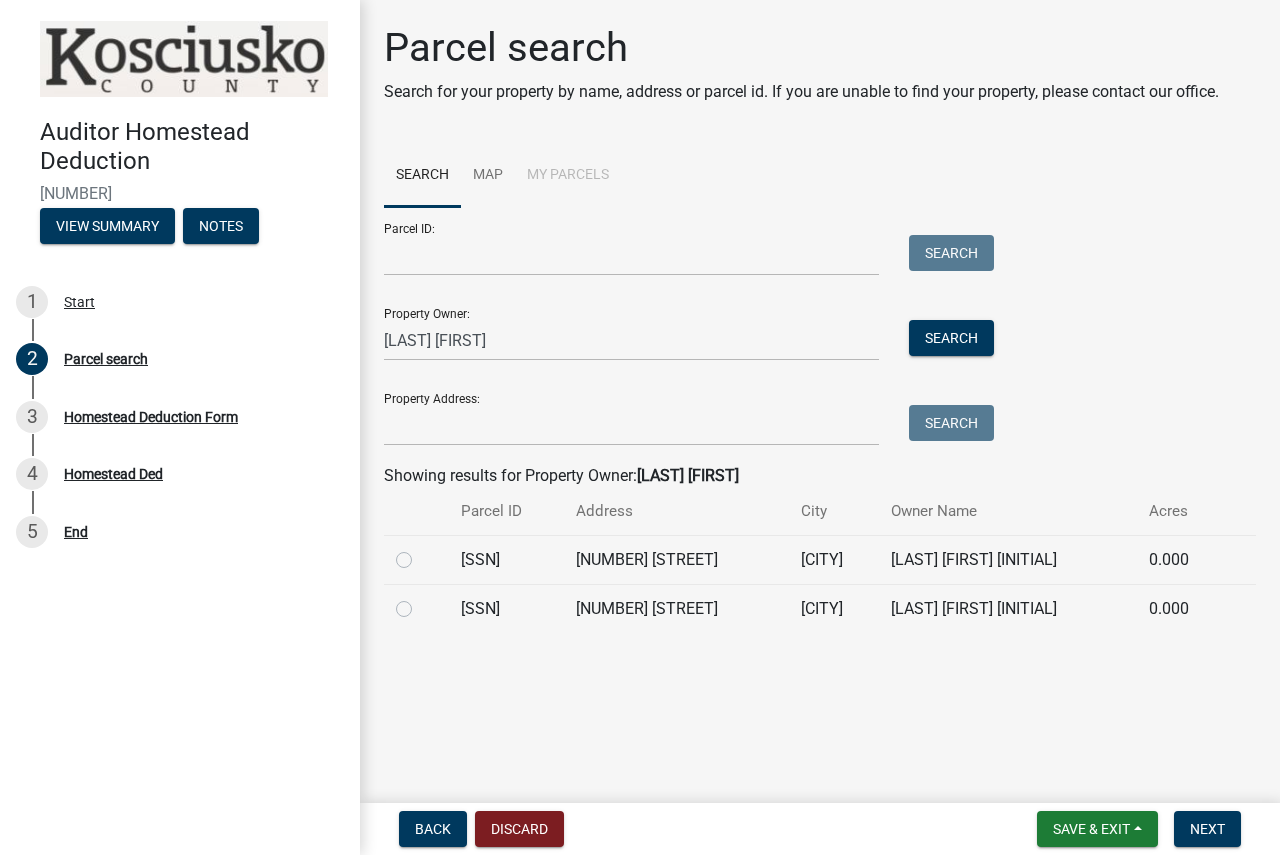 click 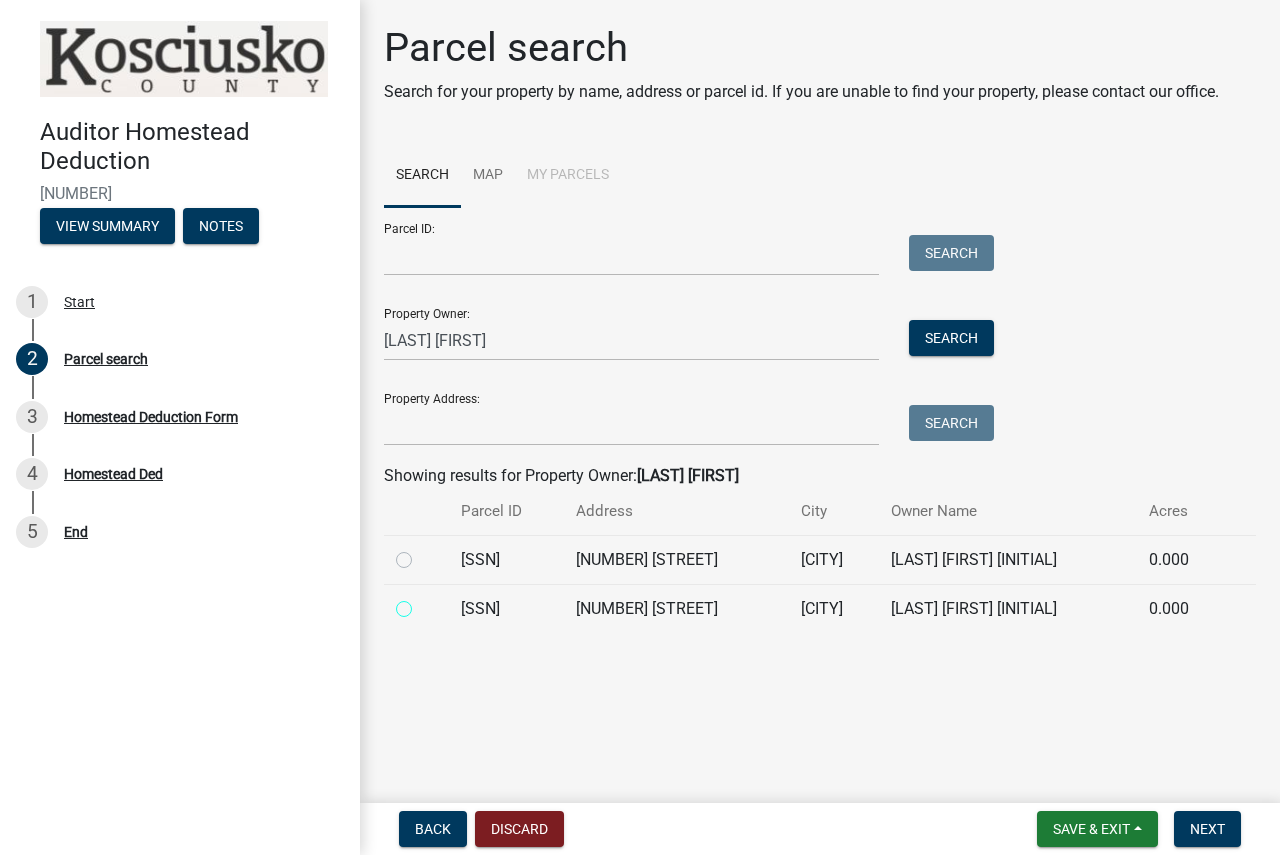 click at bounding box center (426, 603) 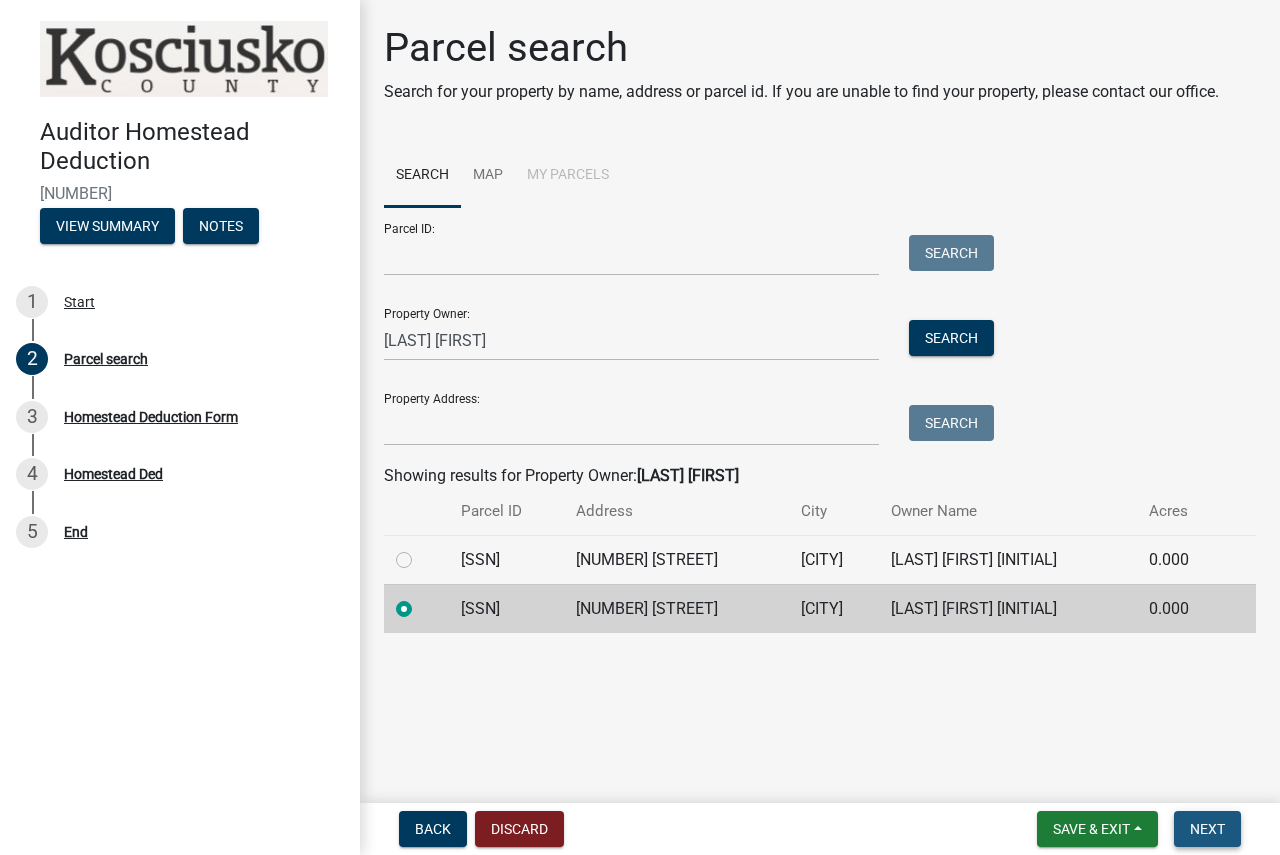 click on "Next" at bounding box center (1207, 829) 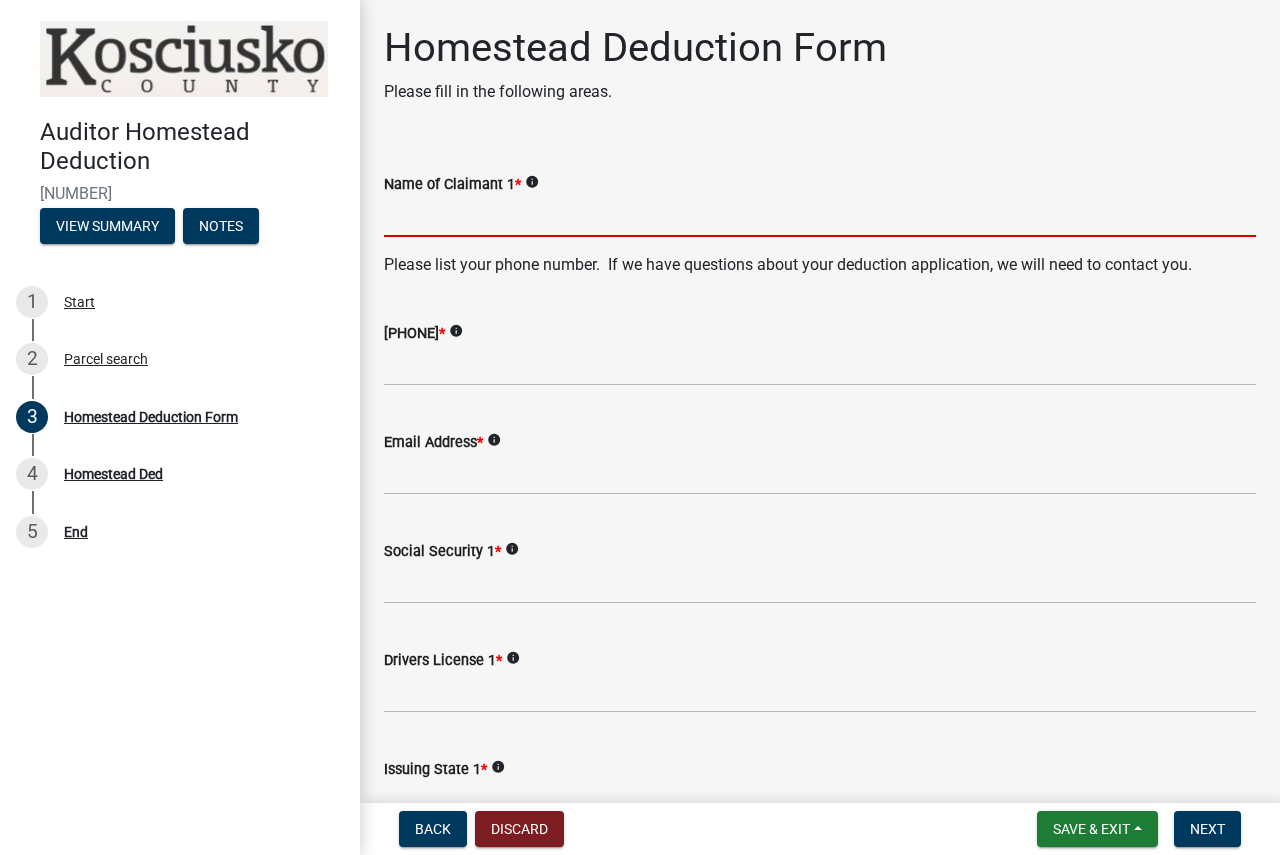 click on "Name of Claimant 1  *" at bounding box center (820, 216) 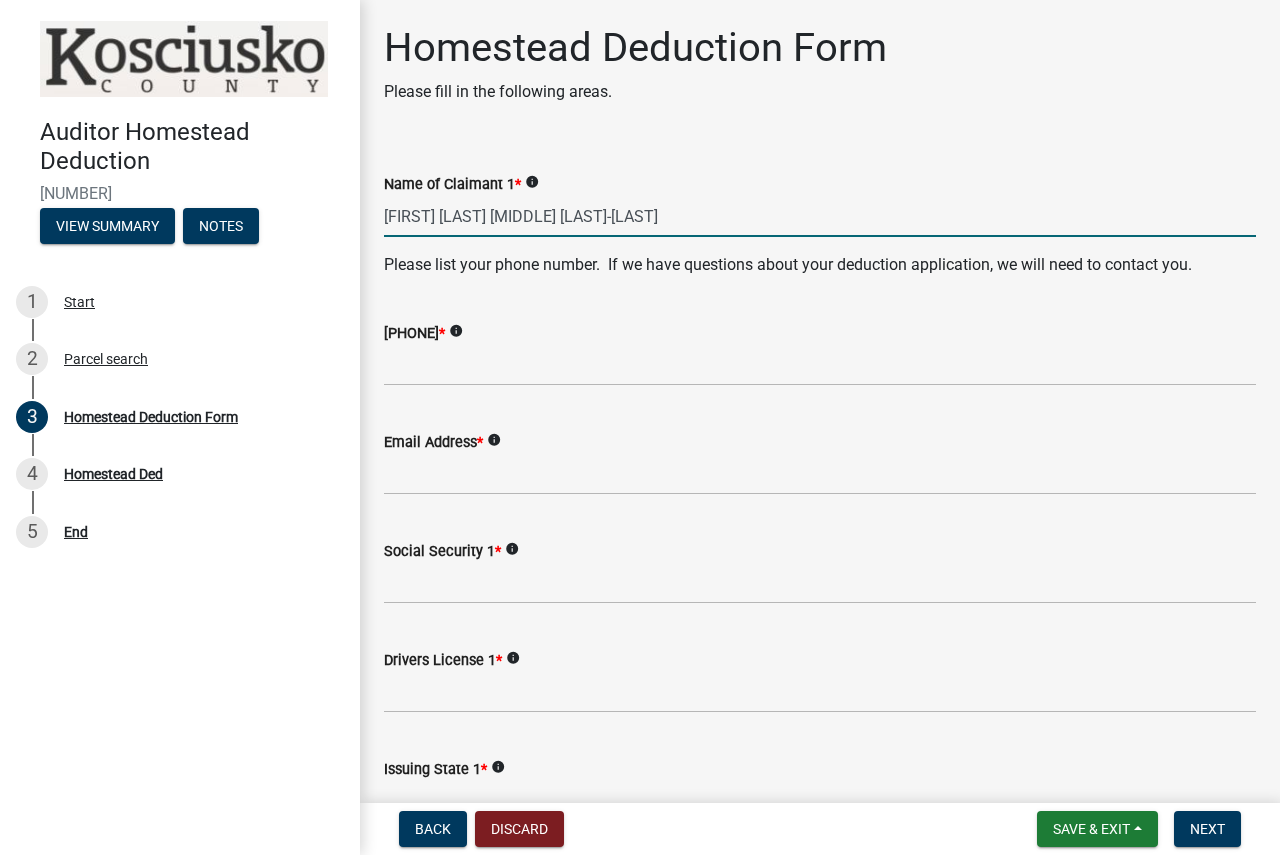 type on "Lecia Ann Nunez-Dorrossett" 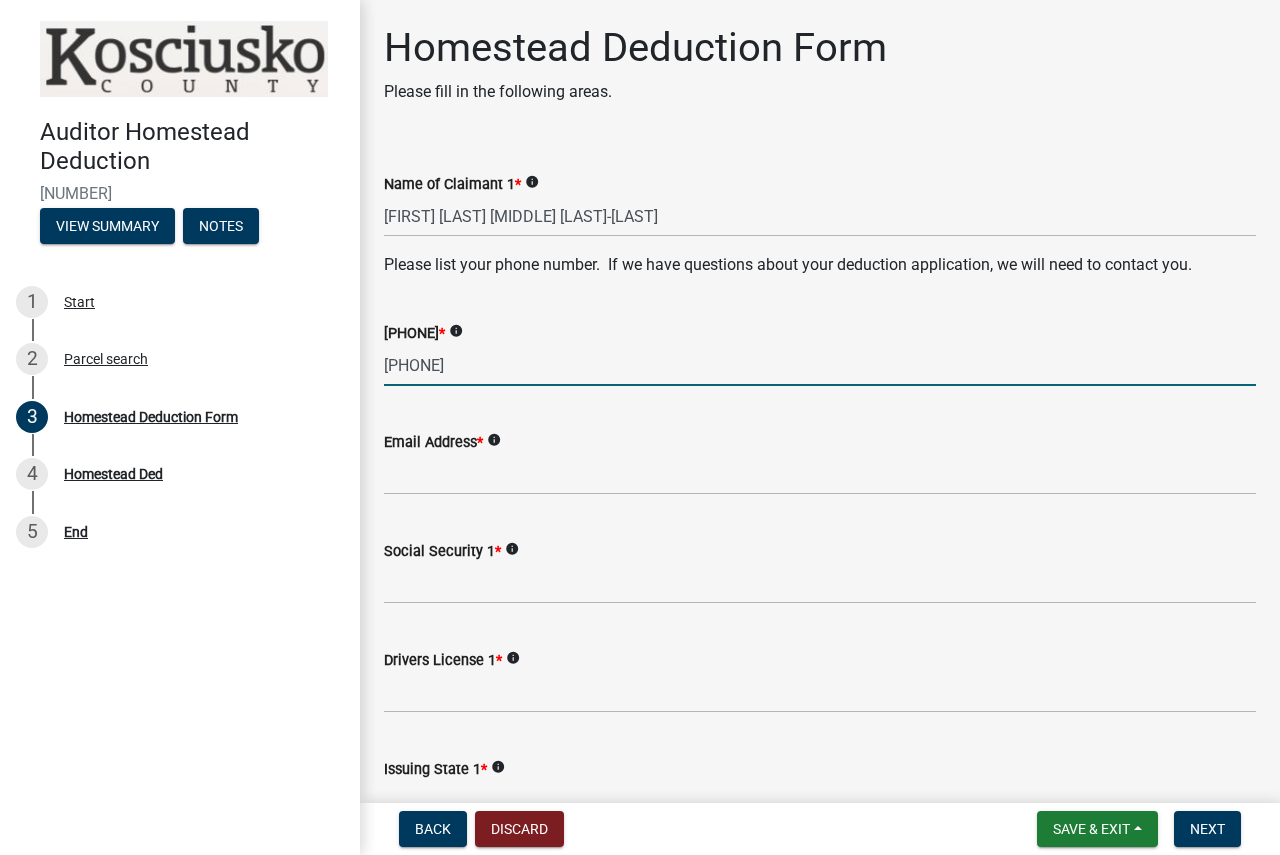 type on "574-551-8235" 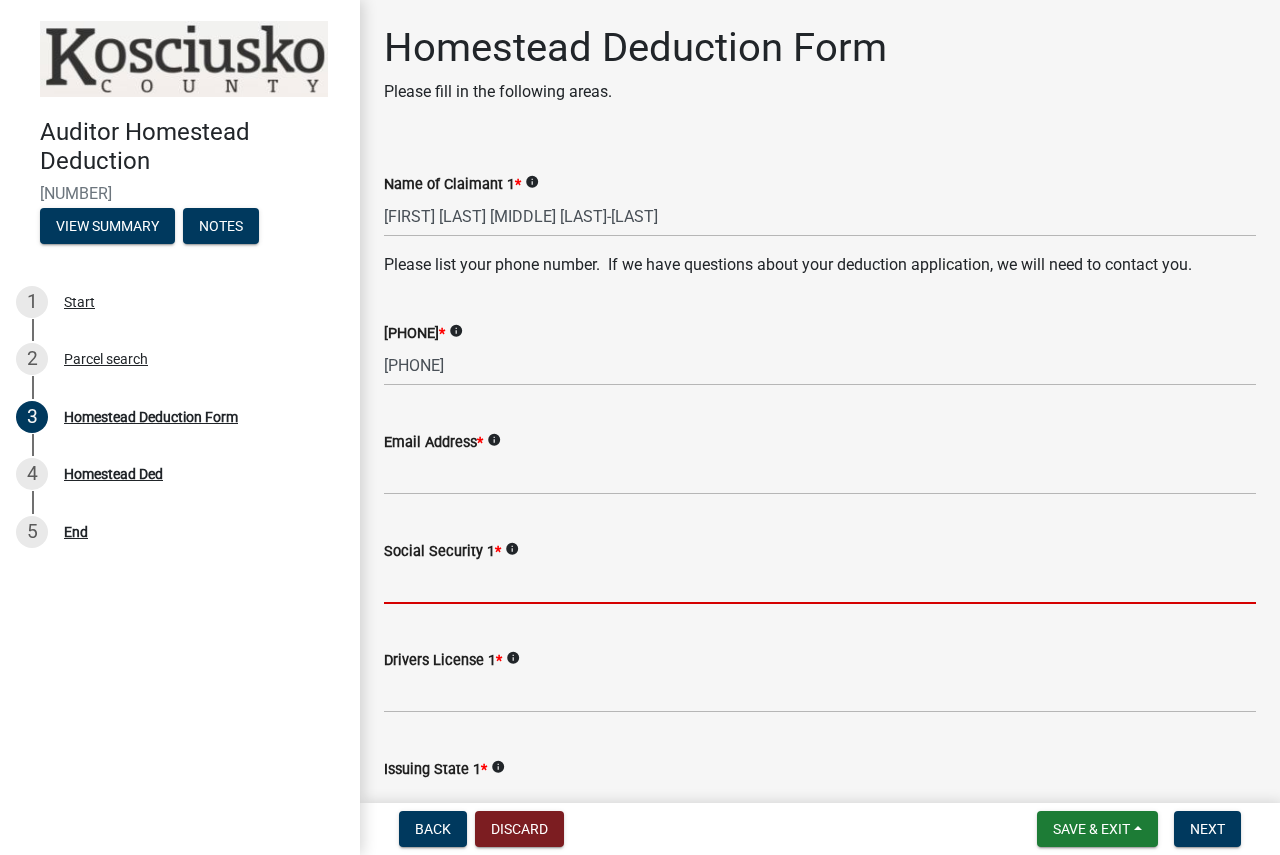 click on "Social Security 1  *" at bounding box center [820, 583] 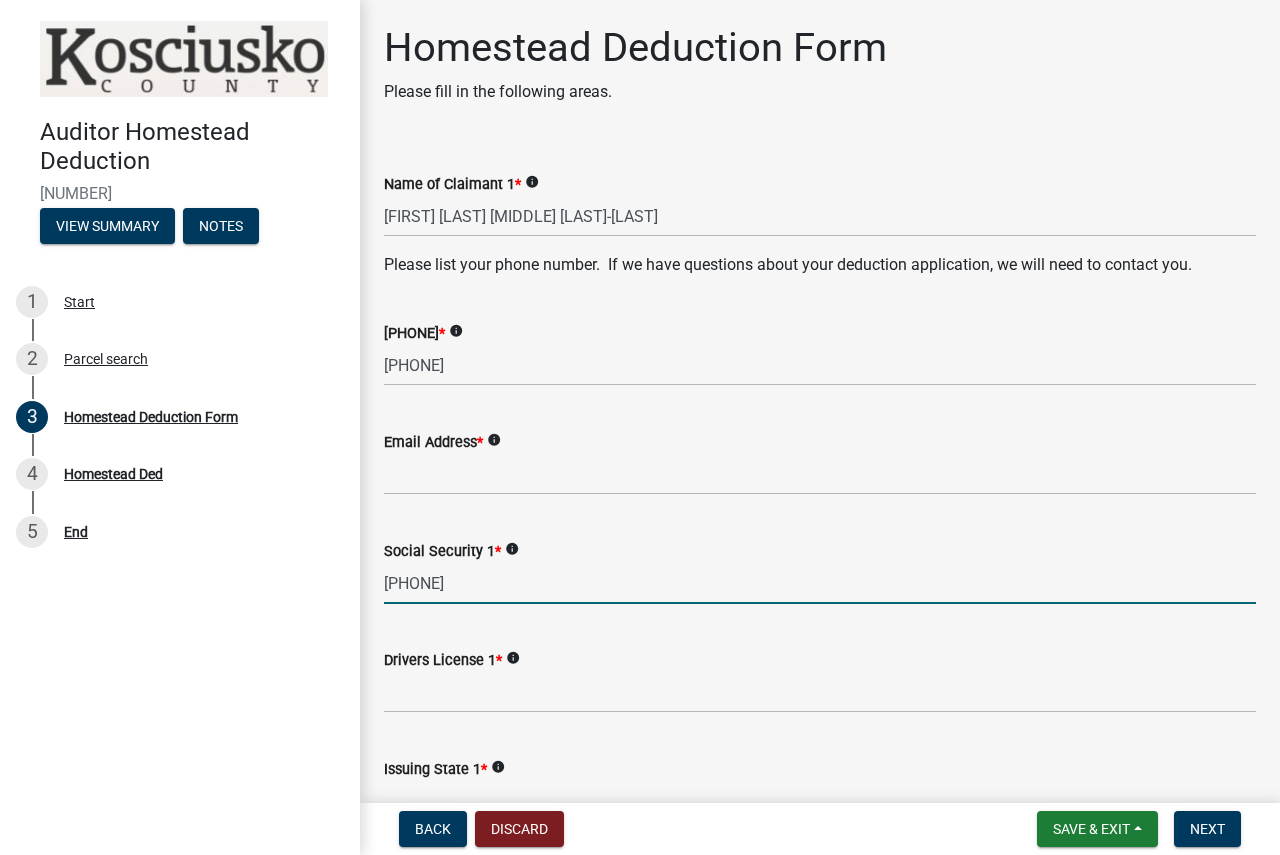 type on "6-7837" 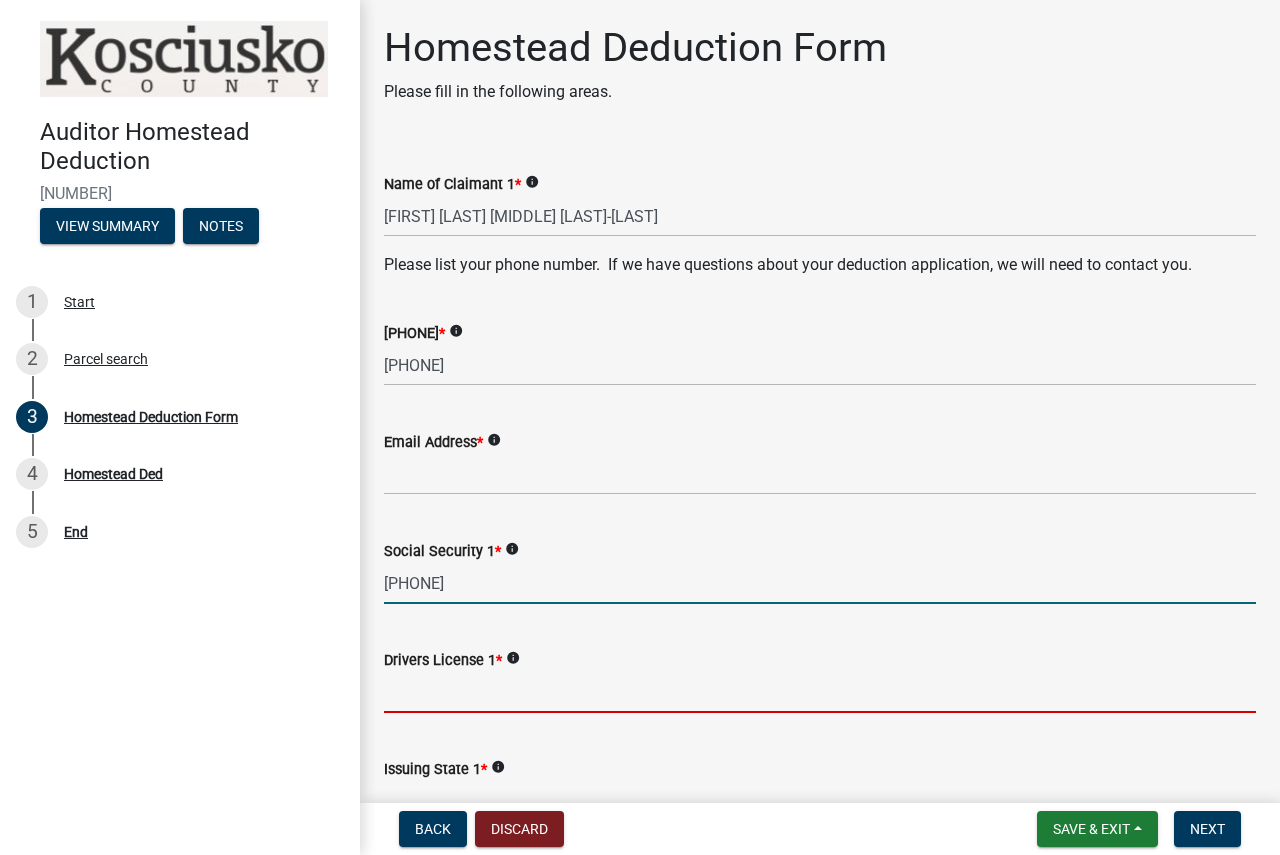 click on "Drivers License 1  *" at bounding box center [820, 692] 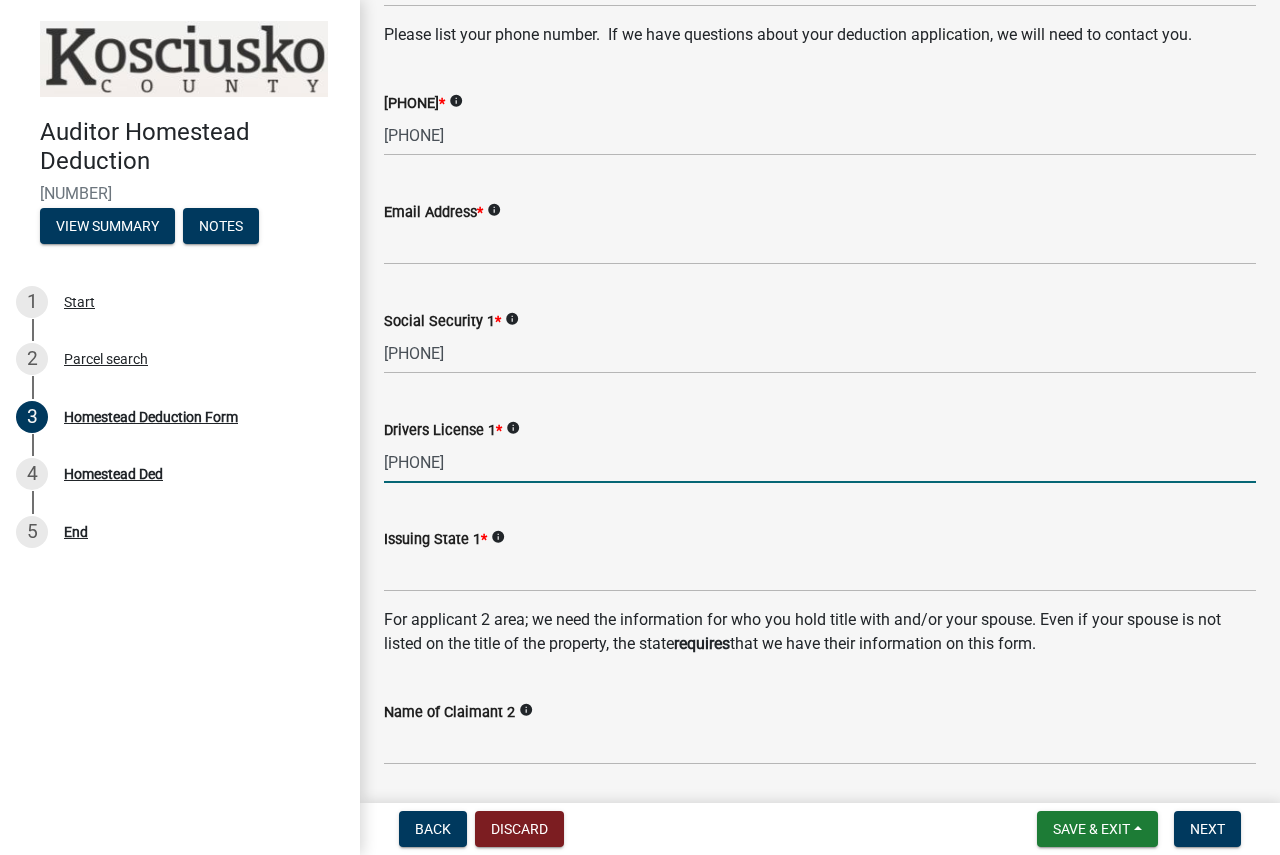 scroll, scrollTop: 300, scrollLeft: 0, axis: vertical 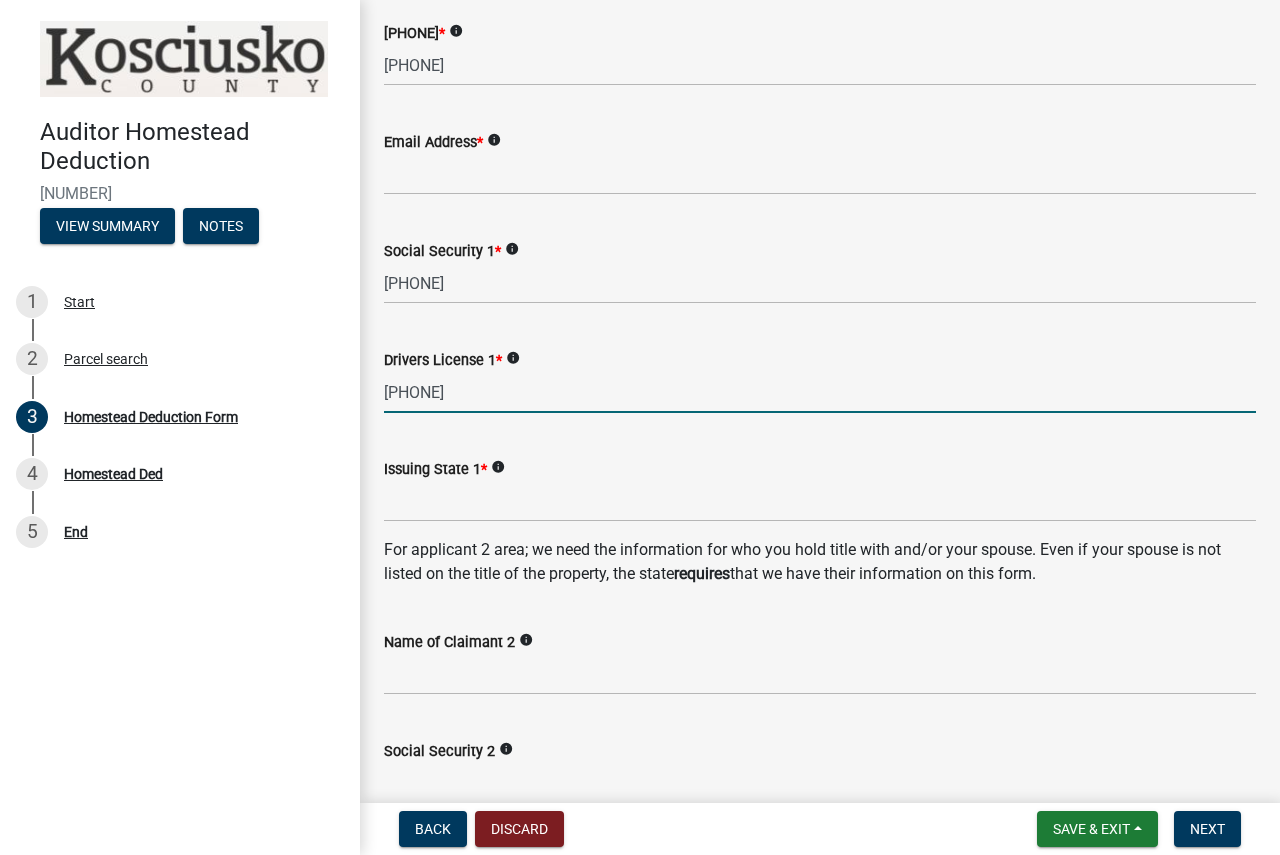 type on "4-6542" 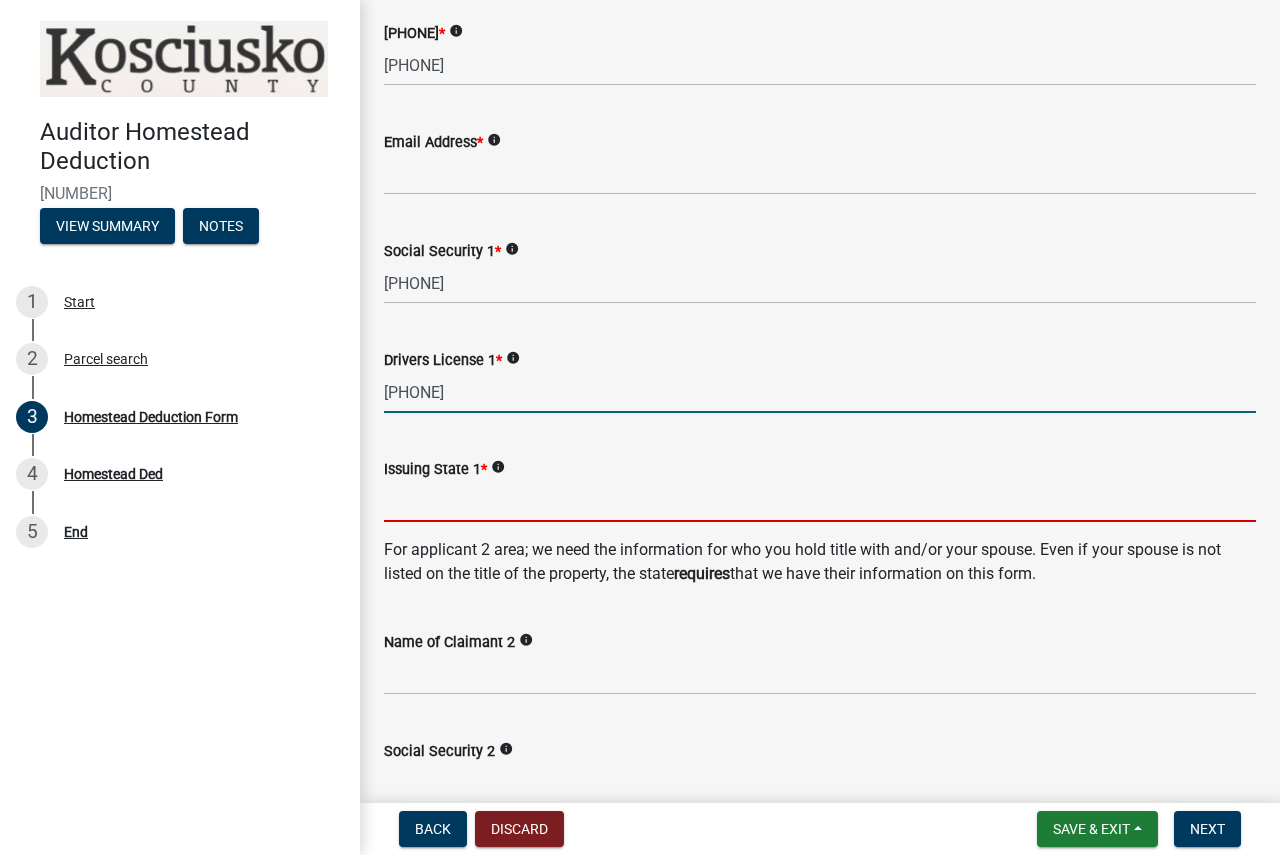 click on "Issuing State 1  *" at bounding box center (820, 501) 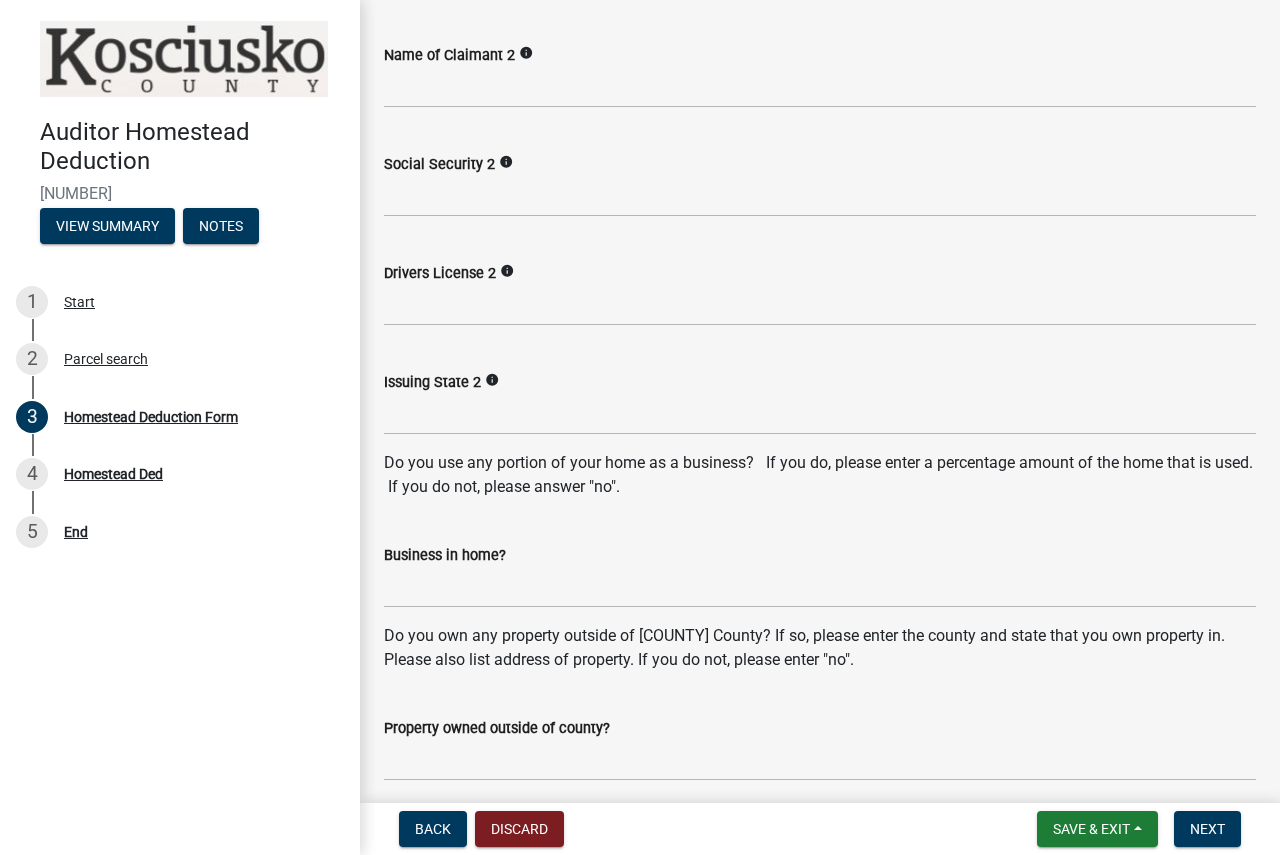scroll, scrollTop: 900, scrollLeft: 0, axis: vertical 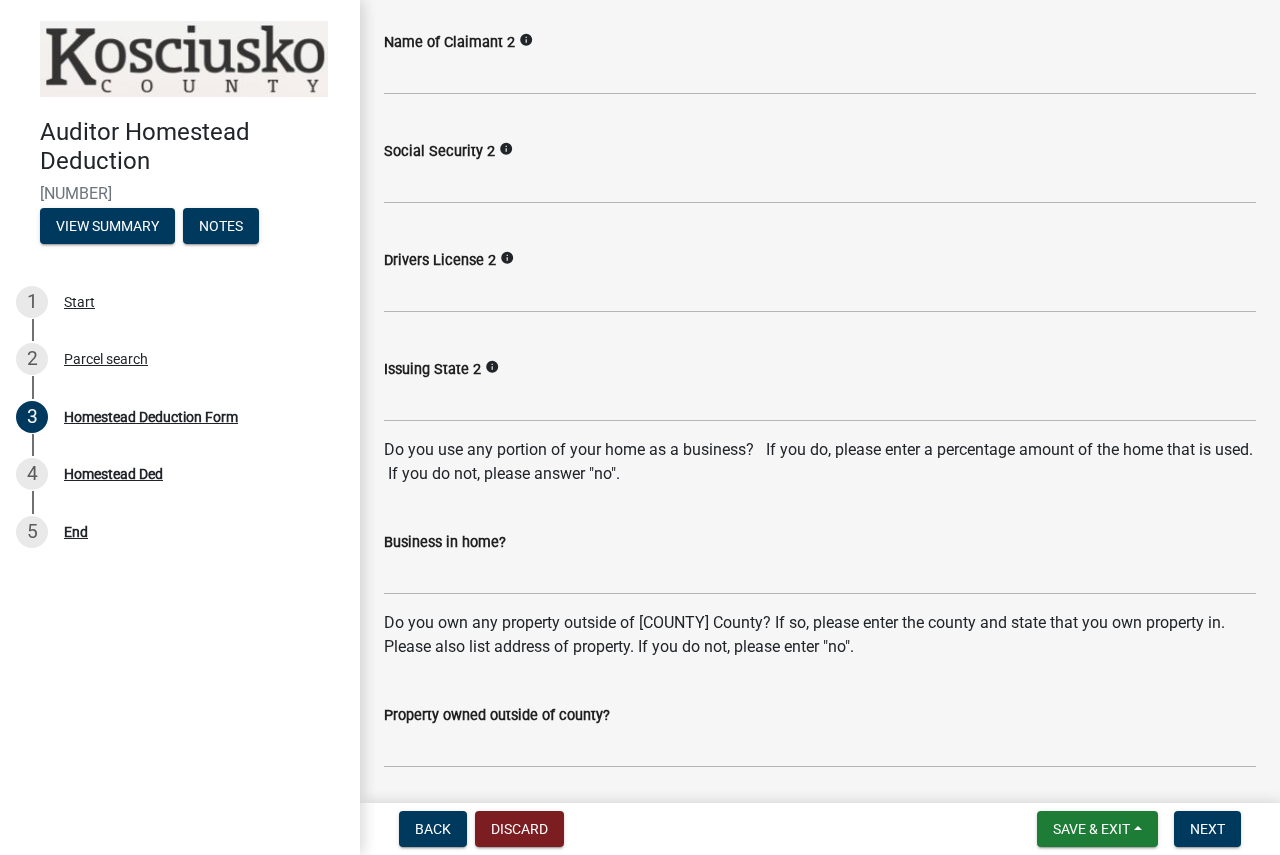 type on "IN" 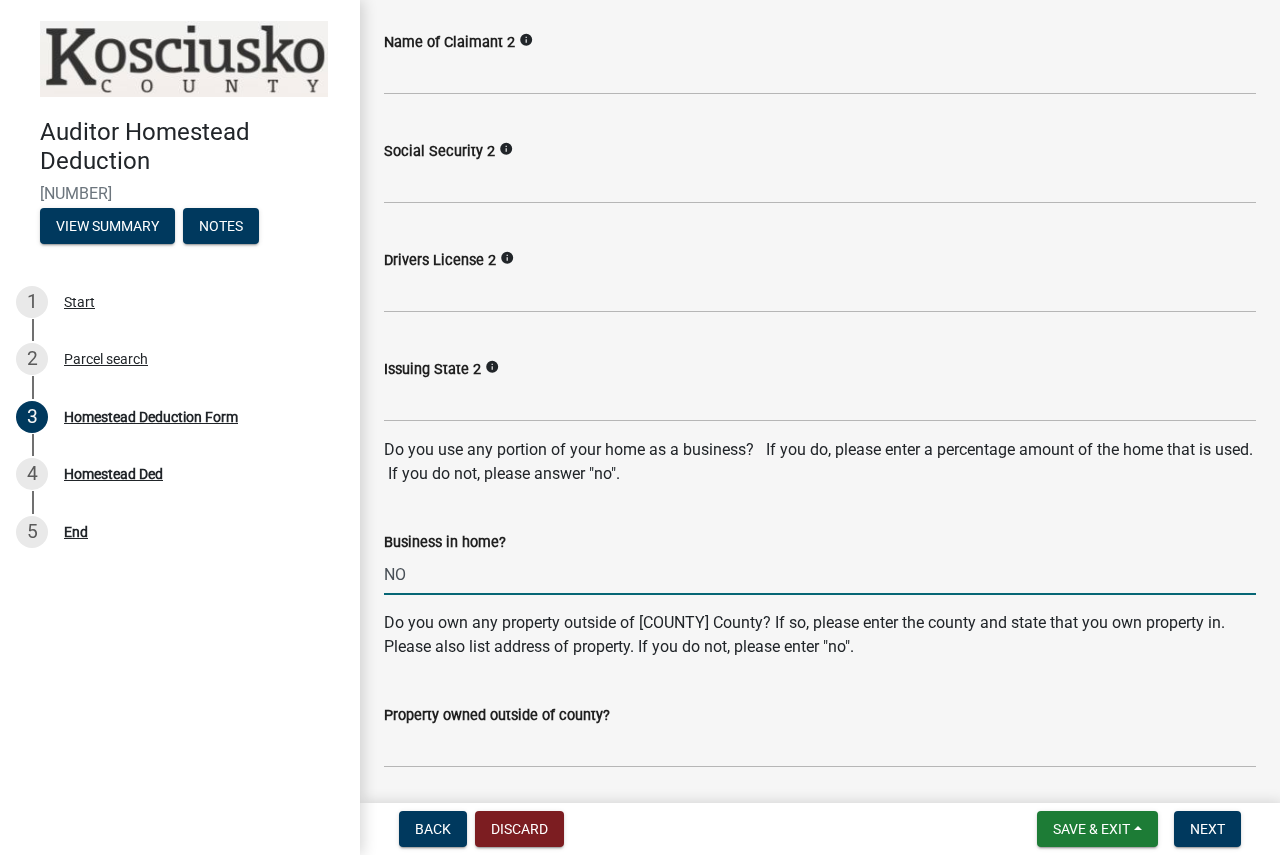type on "NO" 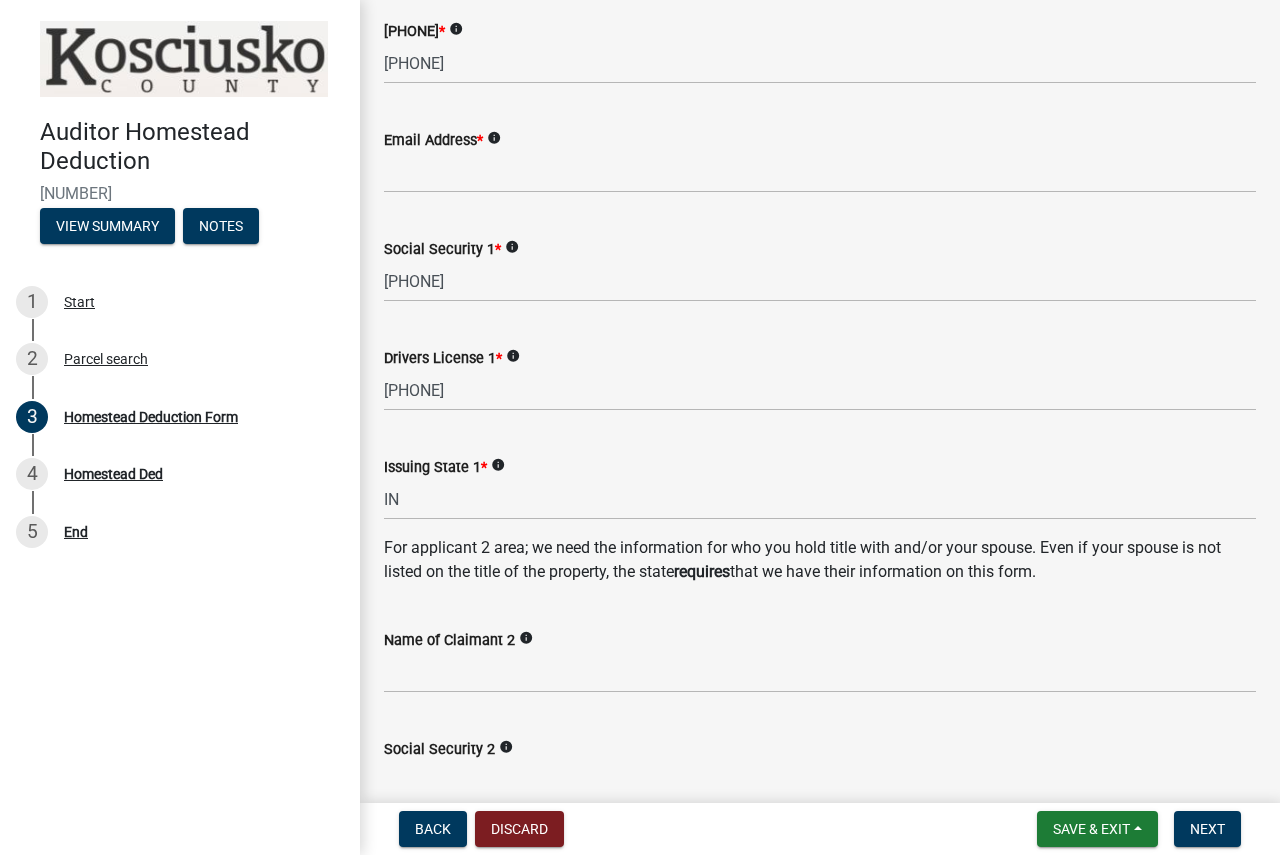 scroll, scrollTop: 300, scrollLeft: 0, axis: vertical 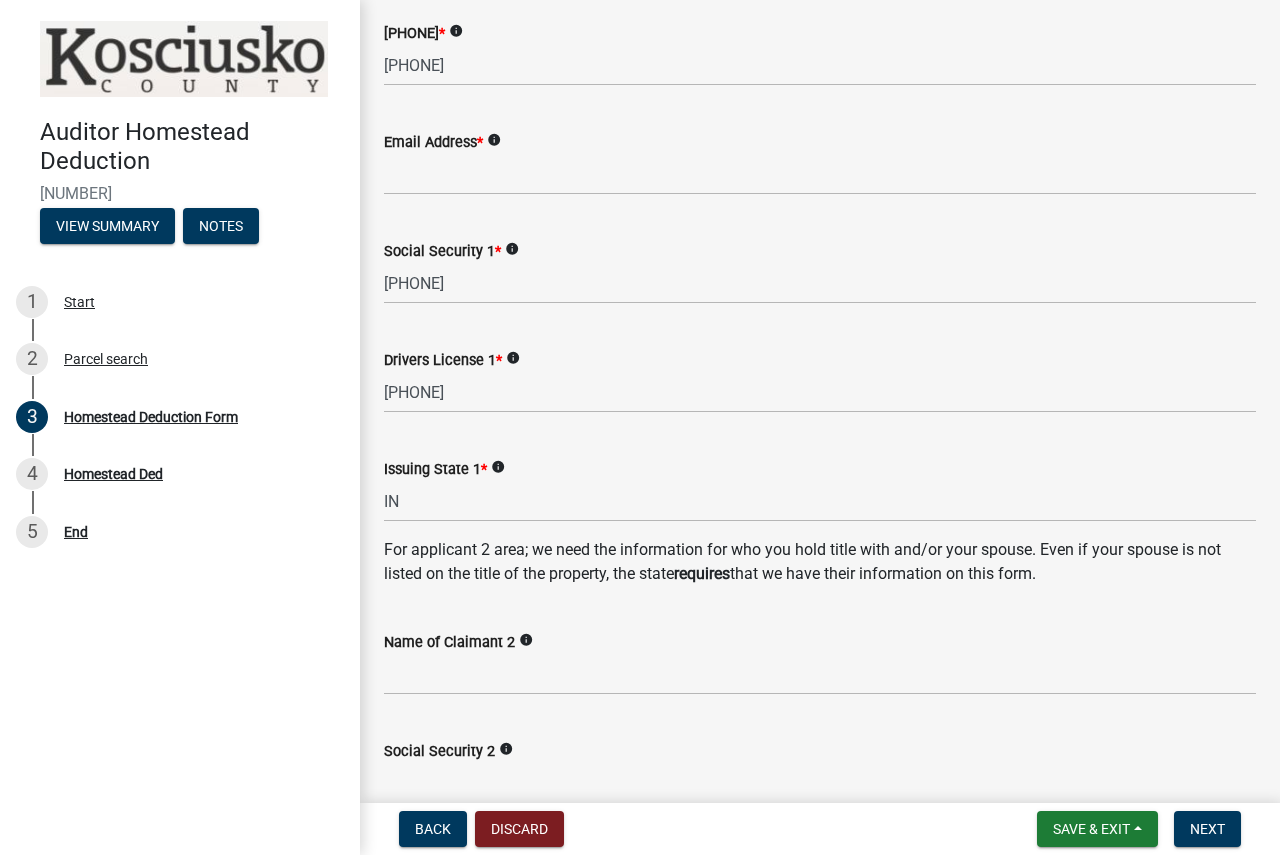type on "NO" 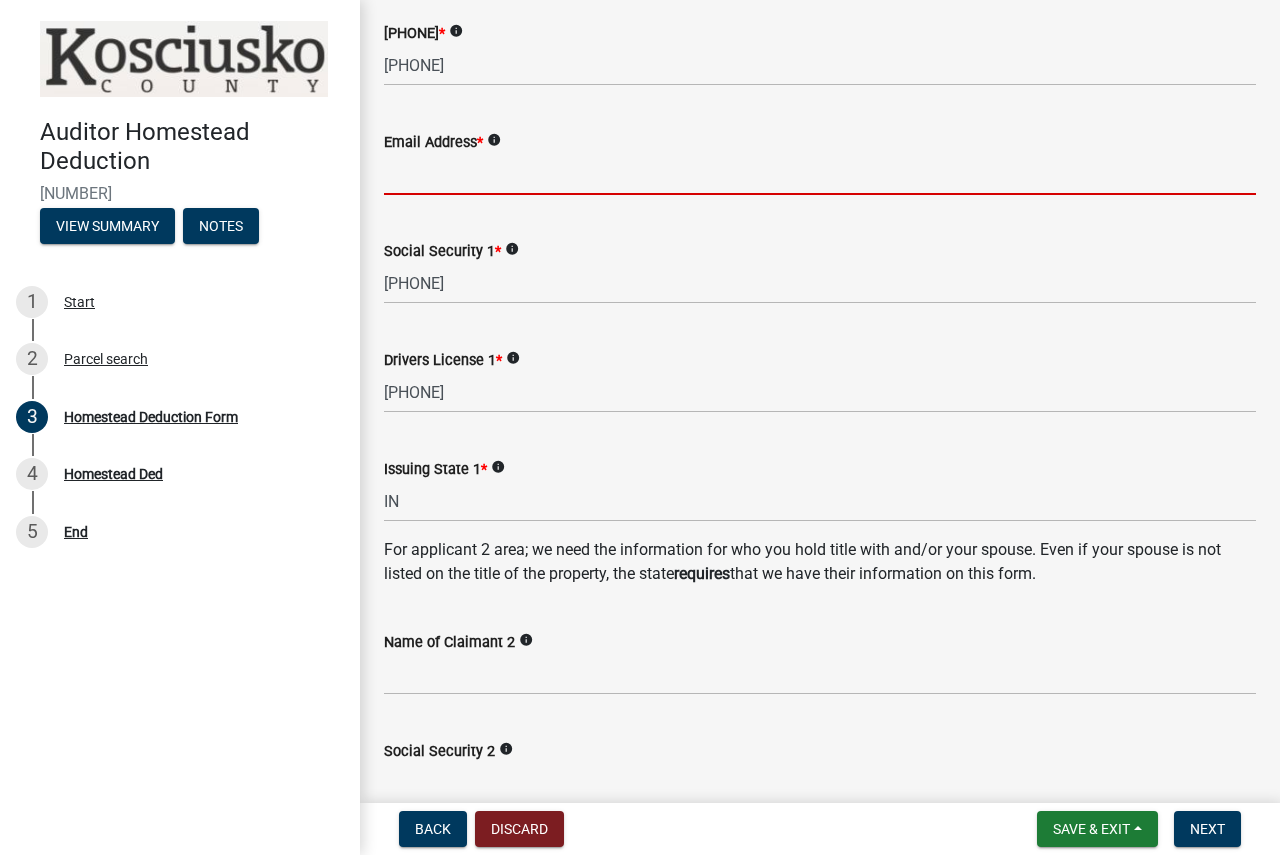 click on "Email Address  *" at bounding box center [820, 174] 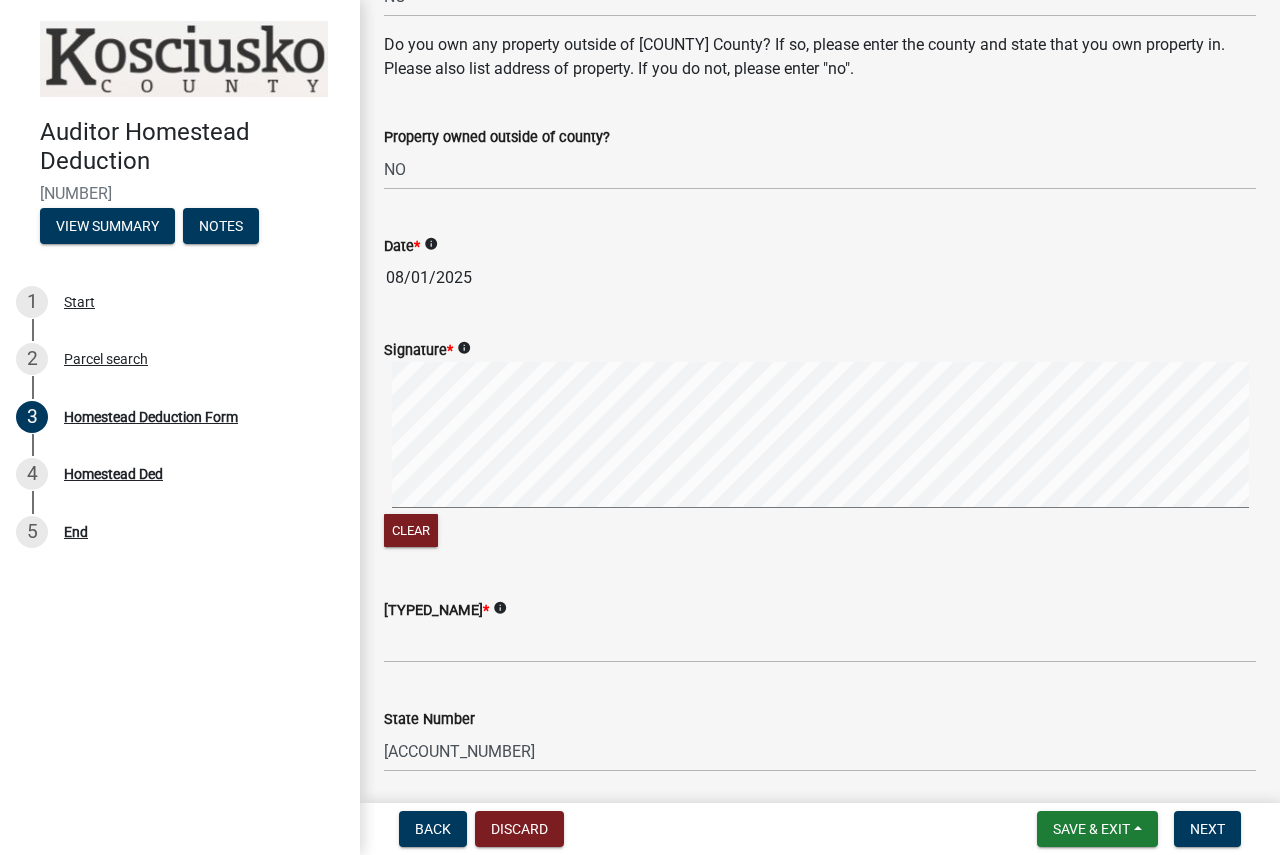 scroll, scrollTop: 1500, scrollLeft: 0, axis: vertical 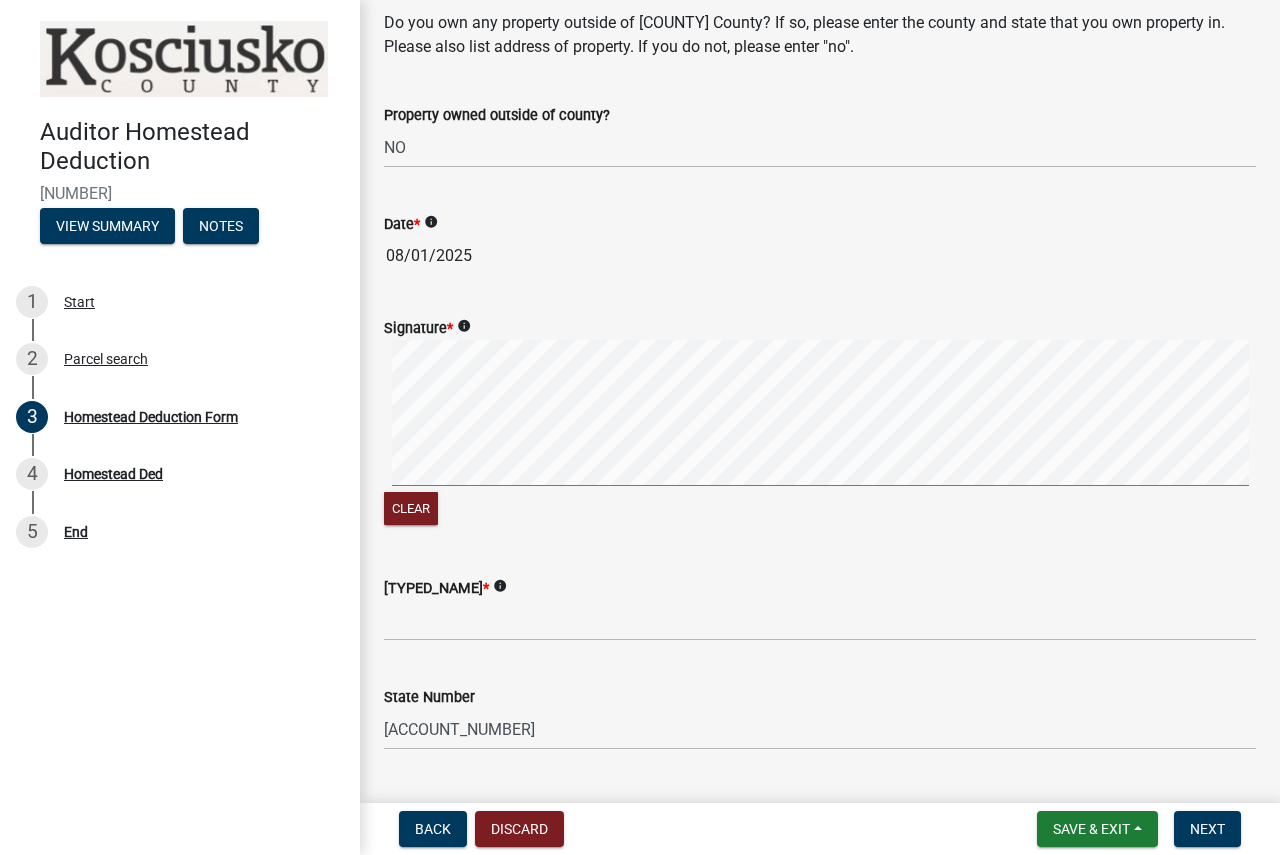 click on "Clear" 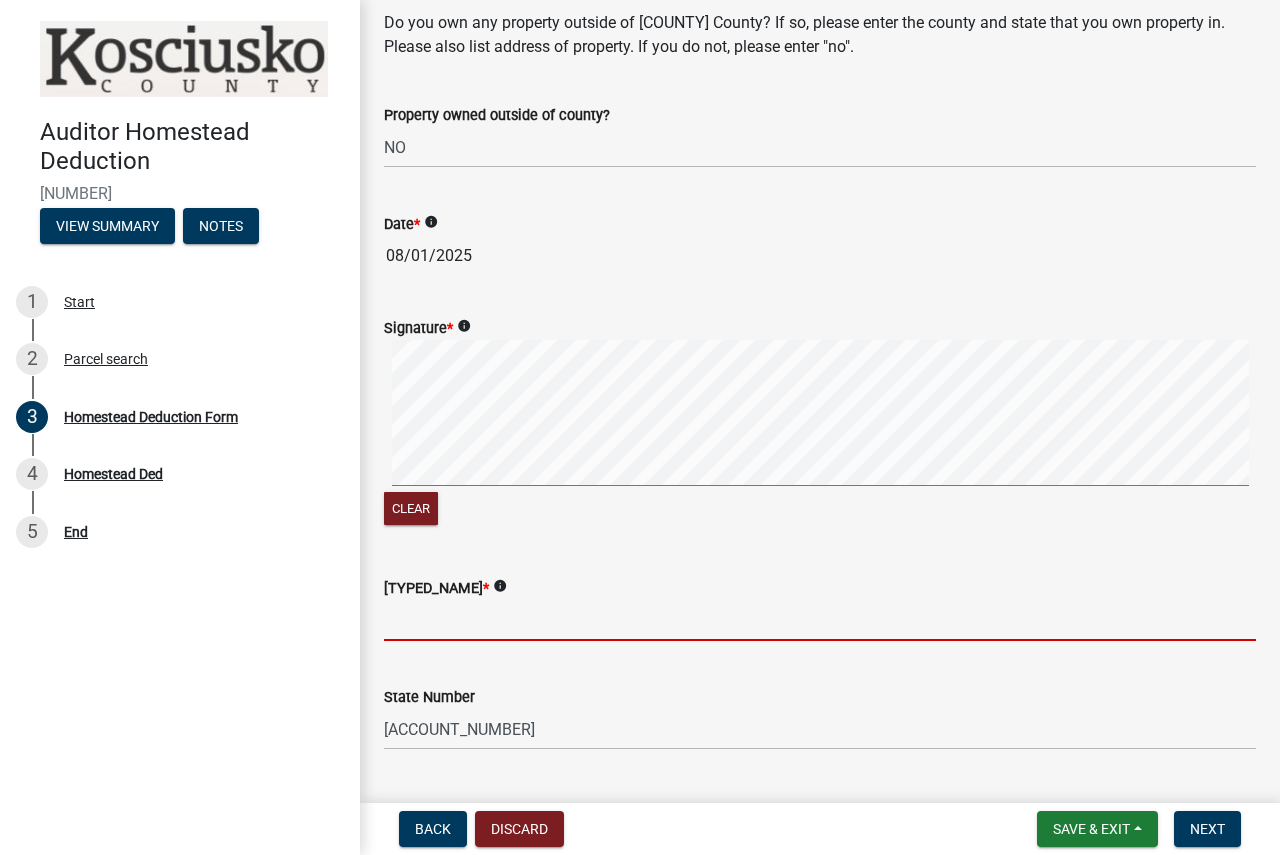 click on "Typed Name  *" at bounding box center [820, 620] 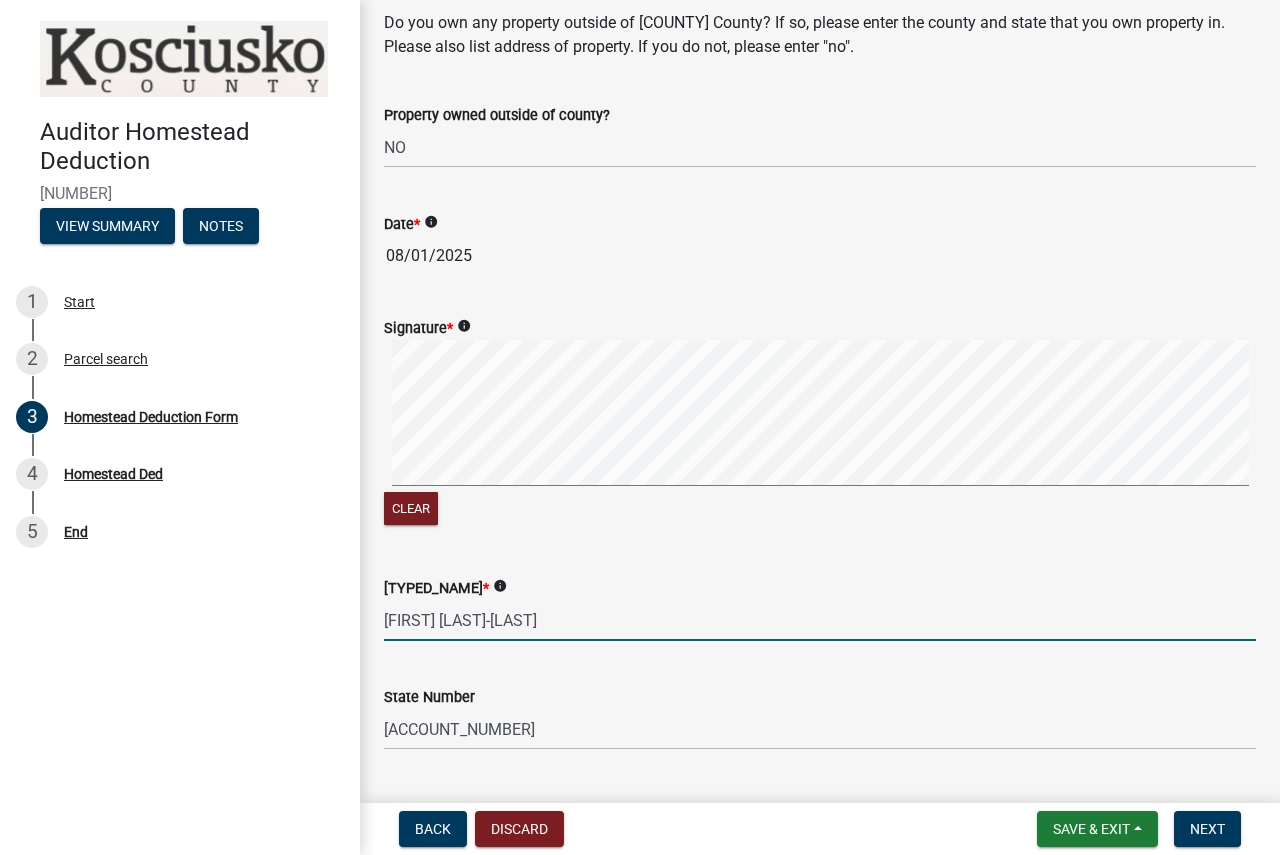 click on "Lecia Nunez-Dorrossett" at bounding box center (820, 620) 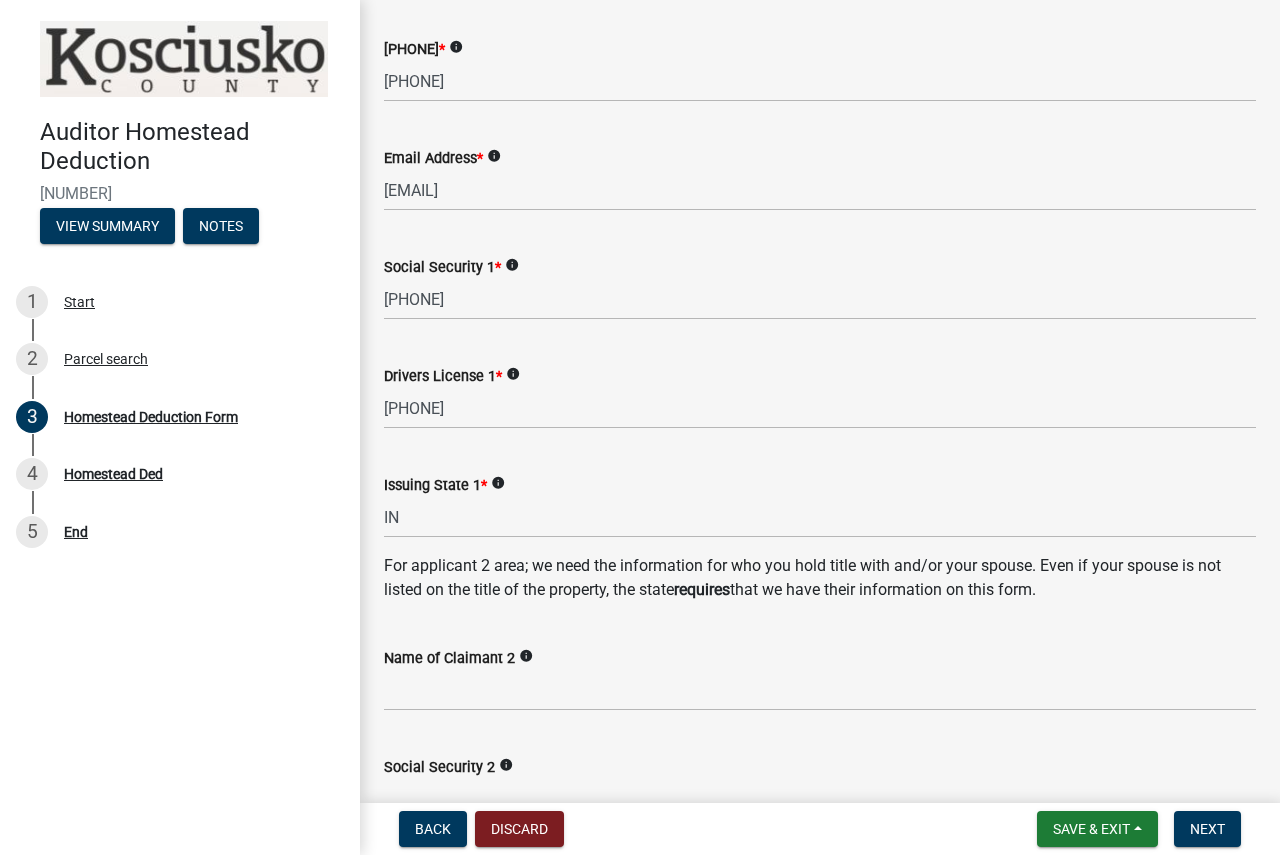 scroll, scrollTop: 49, scrollLeft: 0, axis: vertical 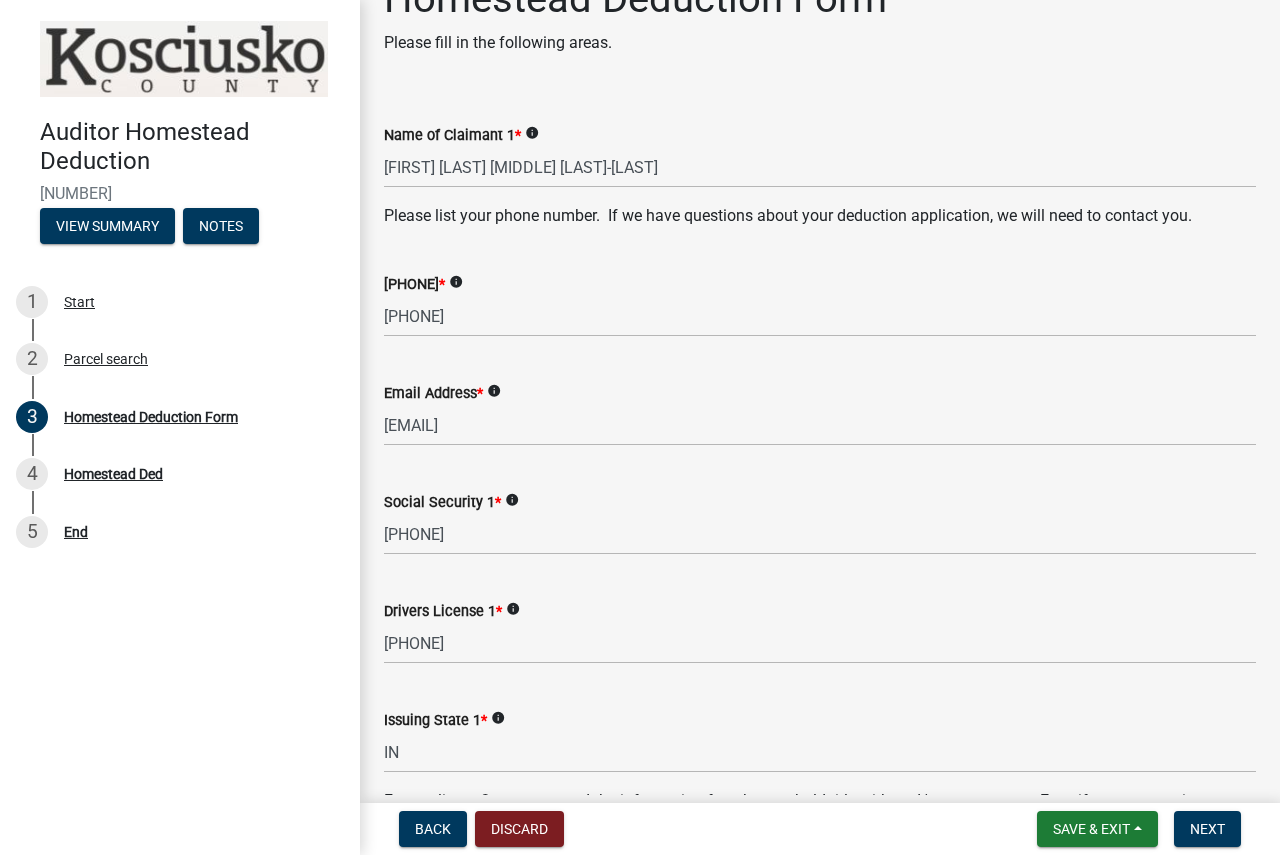 type on "Lecia Nunez-Derrossett" 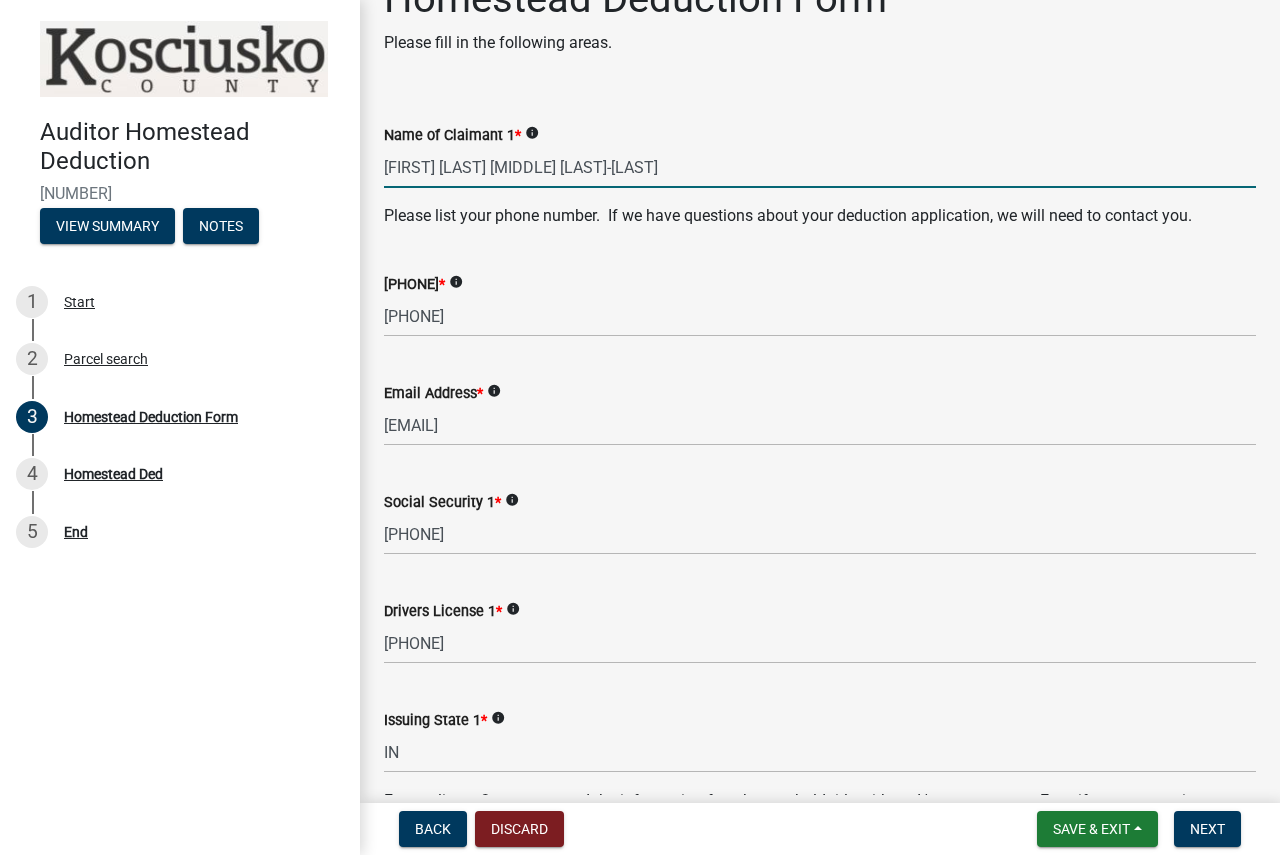 click on "Lecia Ann Nunez-Dorrossett" at bounding box center (820, 167) 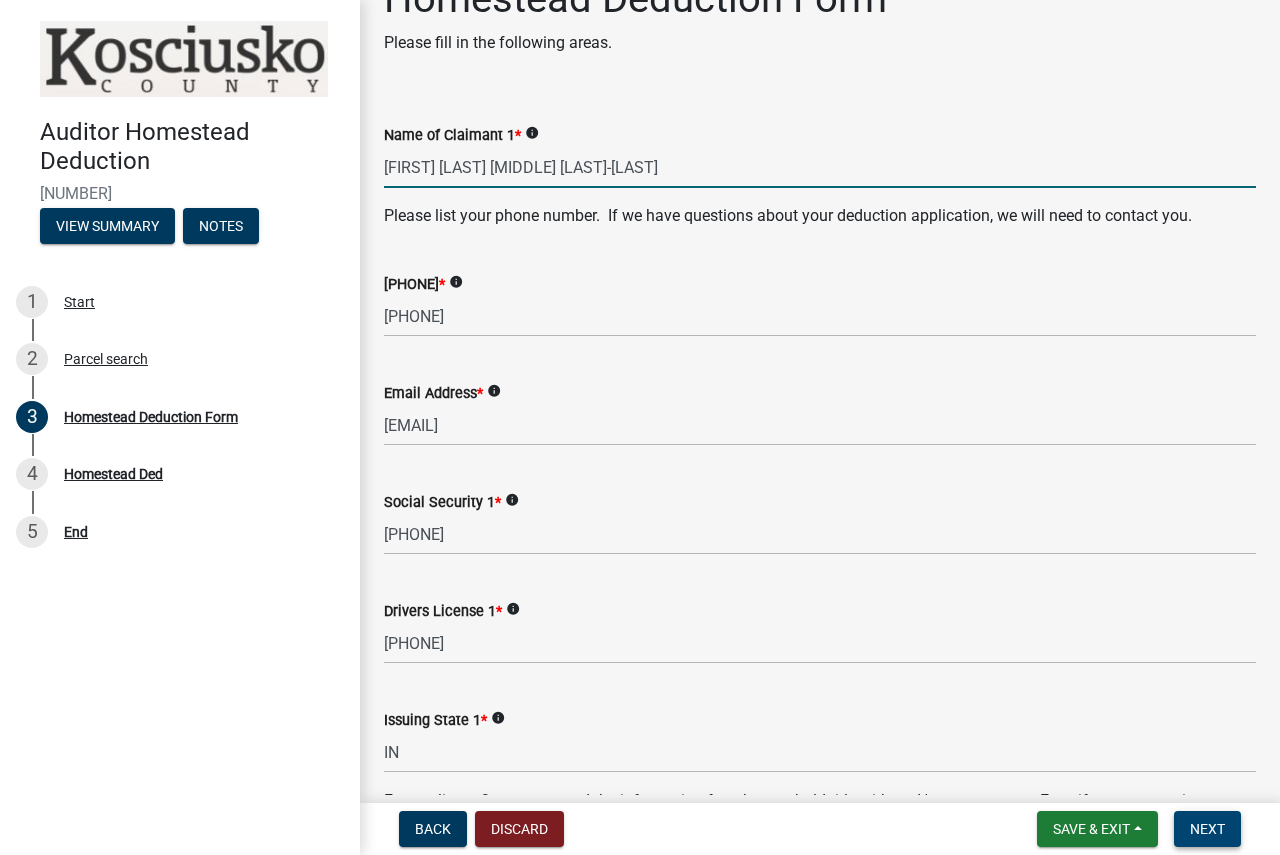 type on "Lecia Ann Nunez-Derrossett" 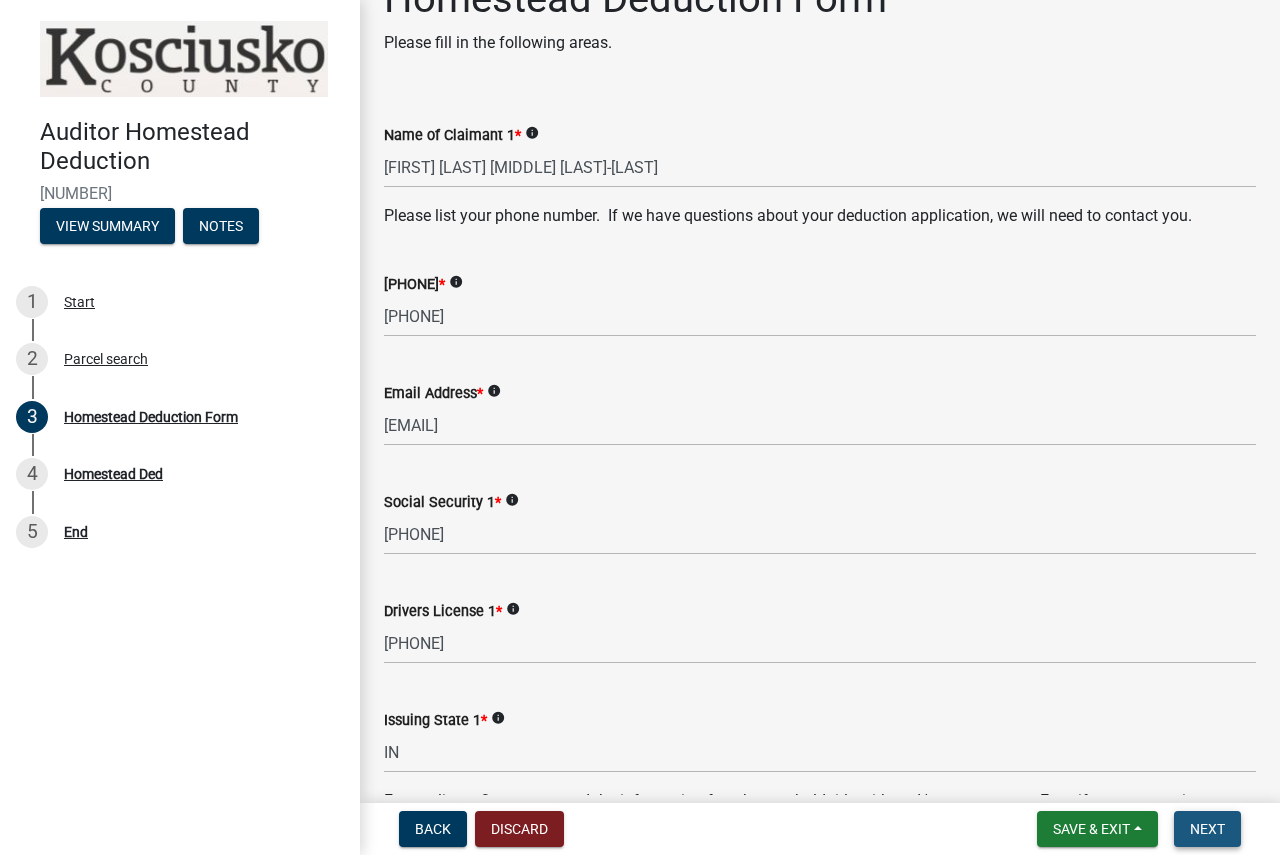click on "Next" at bounding box center [1207, 829] 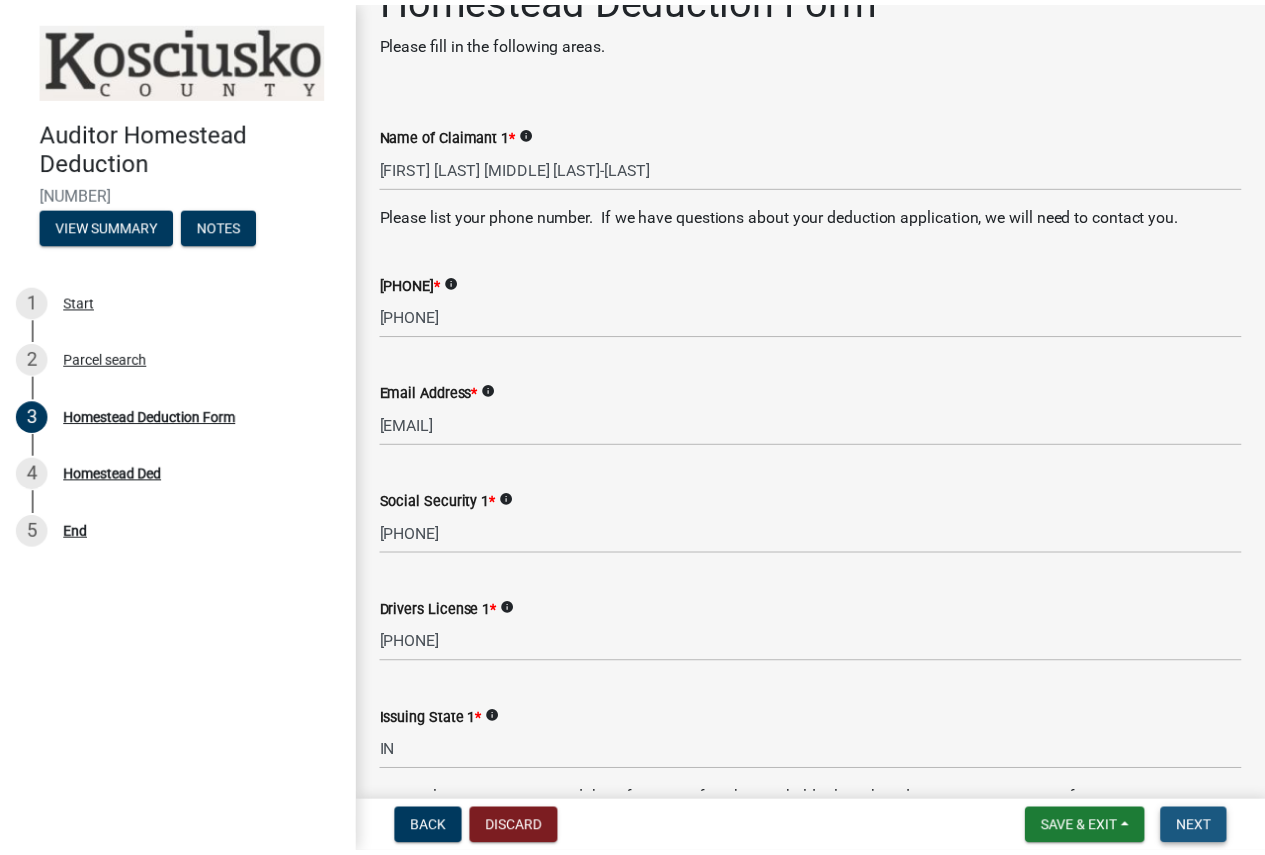 scroll, scrollTop: 0, scrollLeft: 0, axis: both 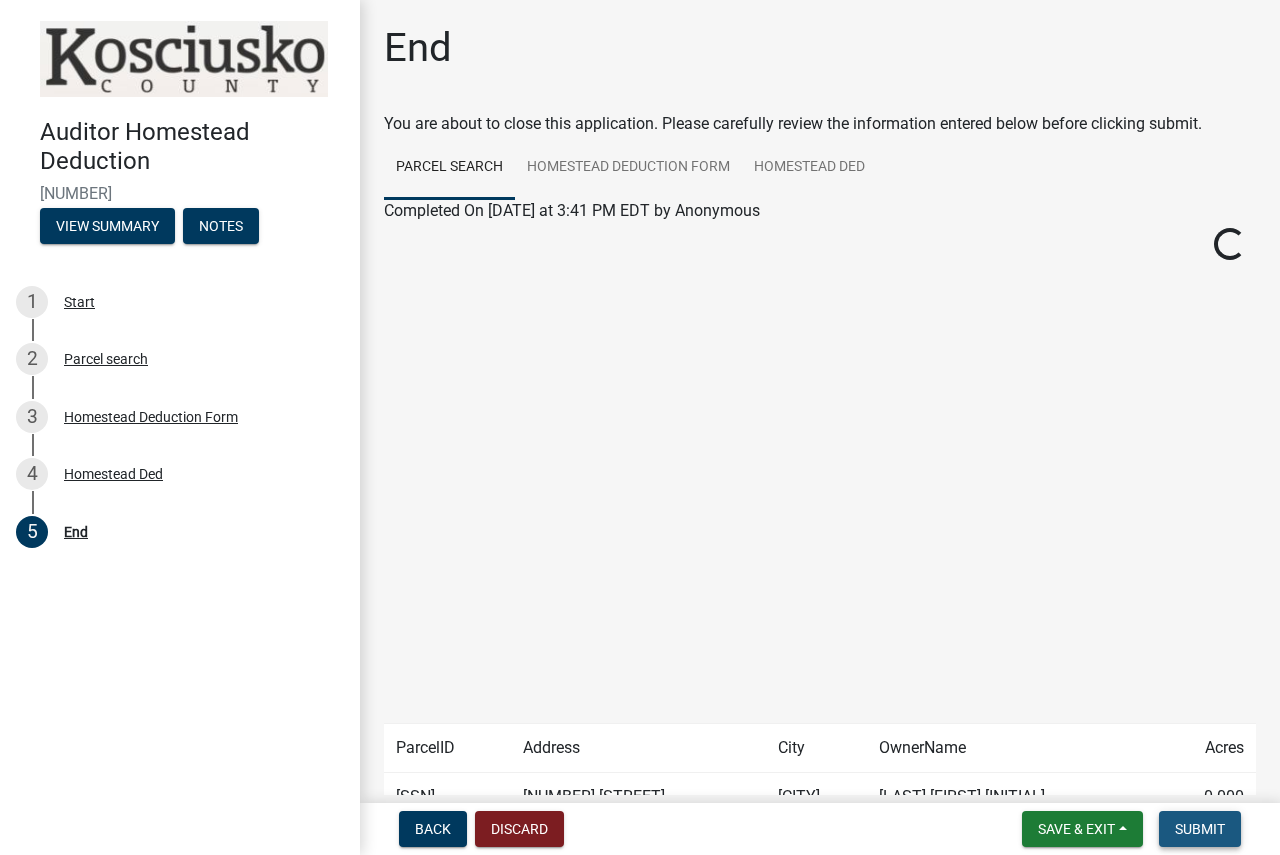 click on "Submit" at bounding box center [1200, 829] 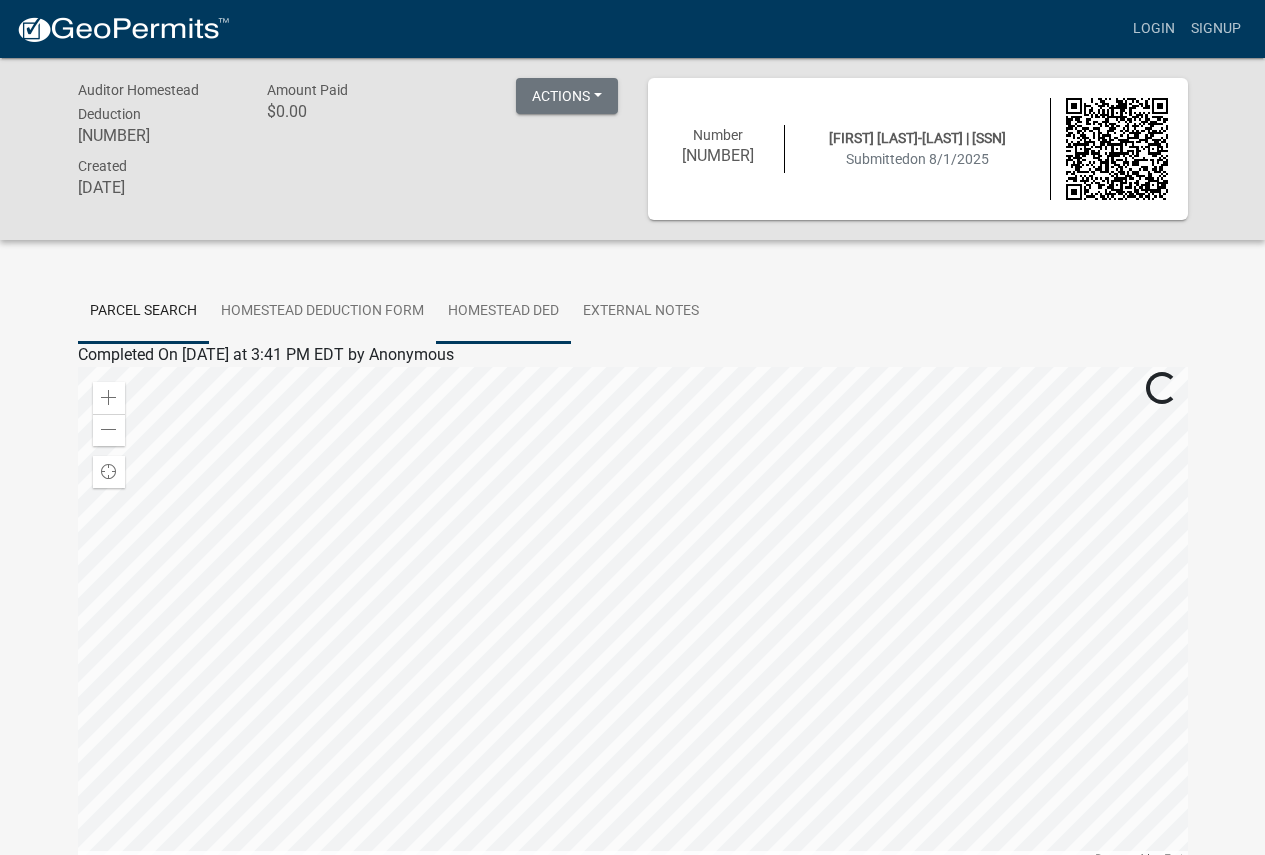click on "Homestead Ded" at bounding box center (503, 312) 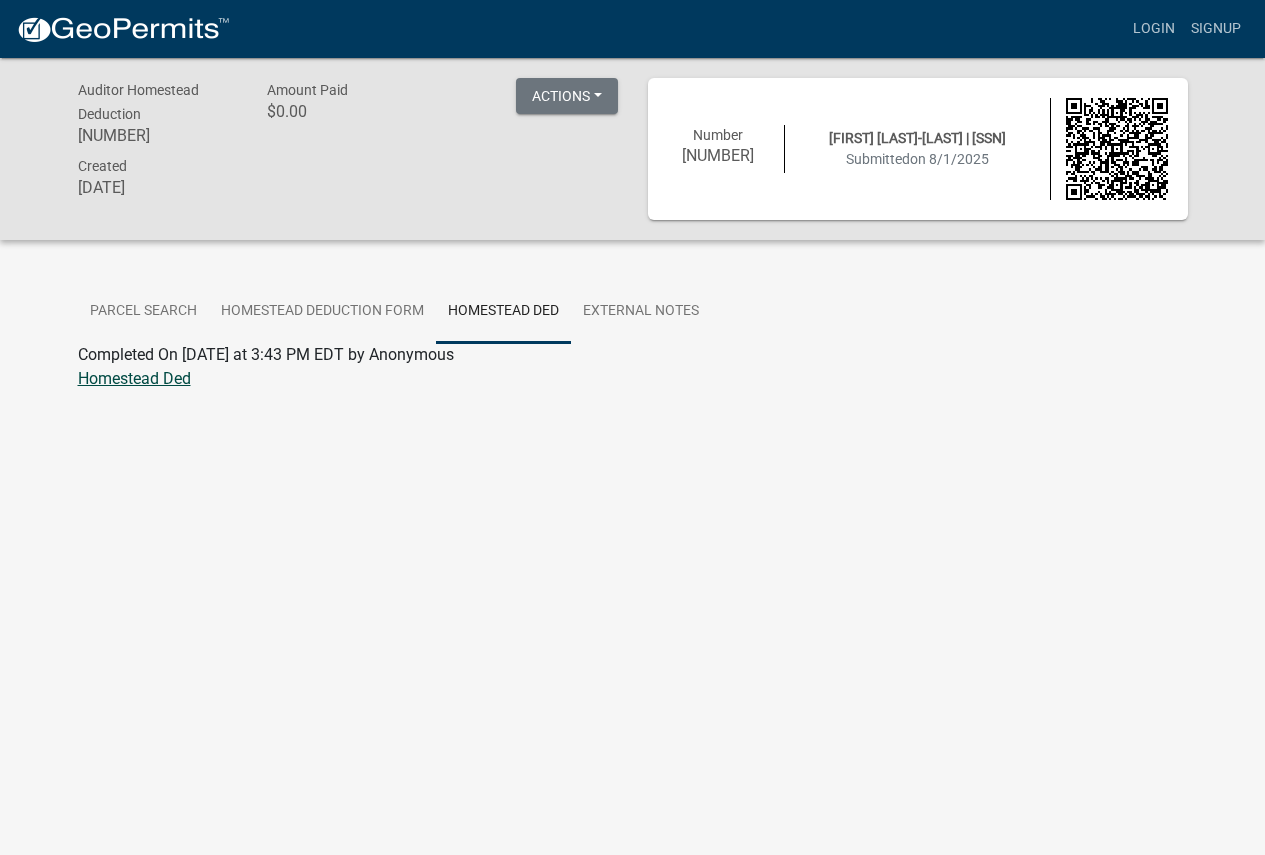 click on "Homestead Ded" 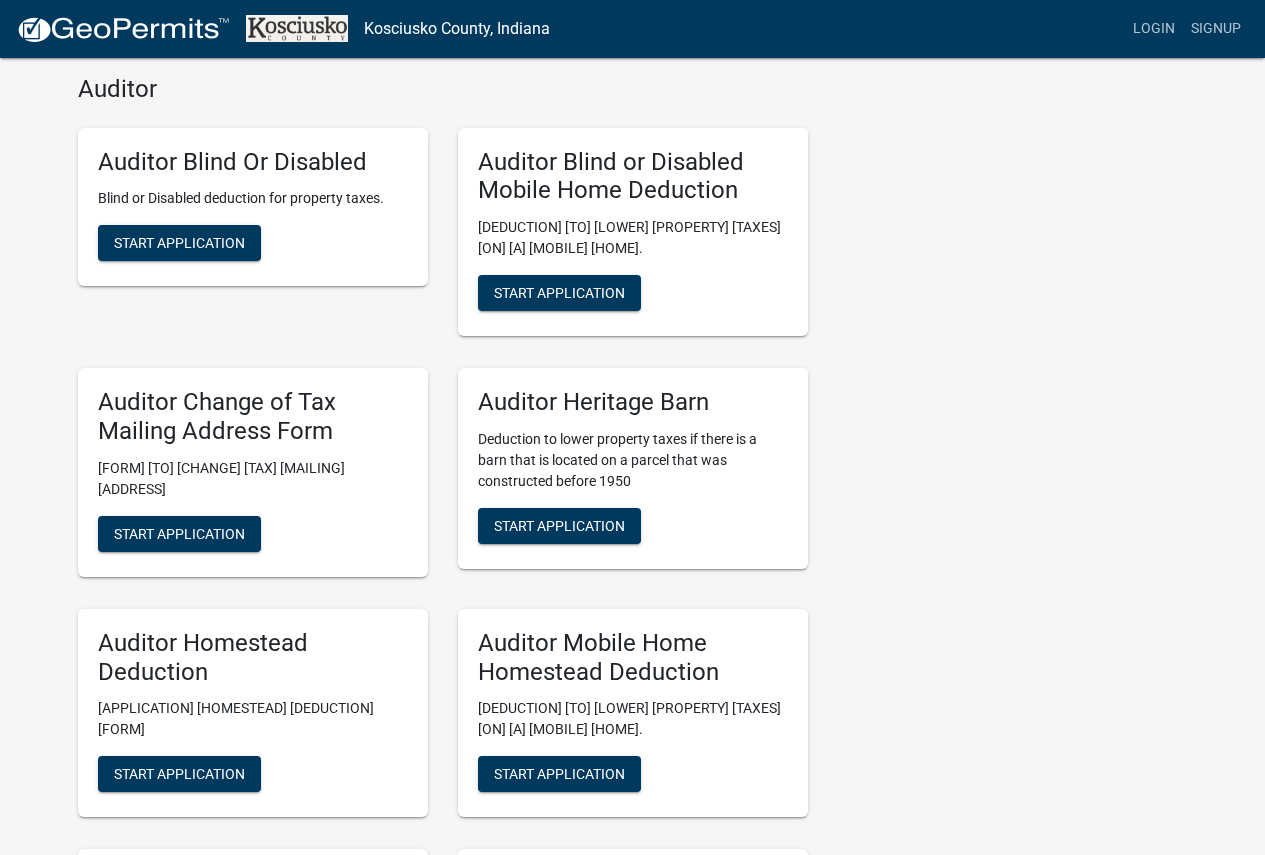 scroll, scrollTop: 800, scrollLeft: 0, axis: vertical 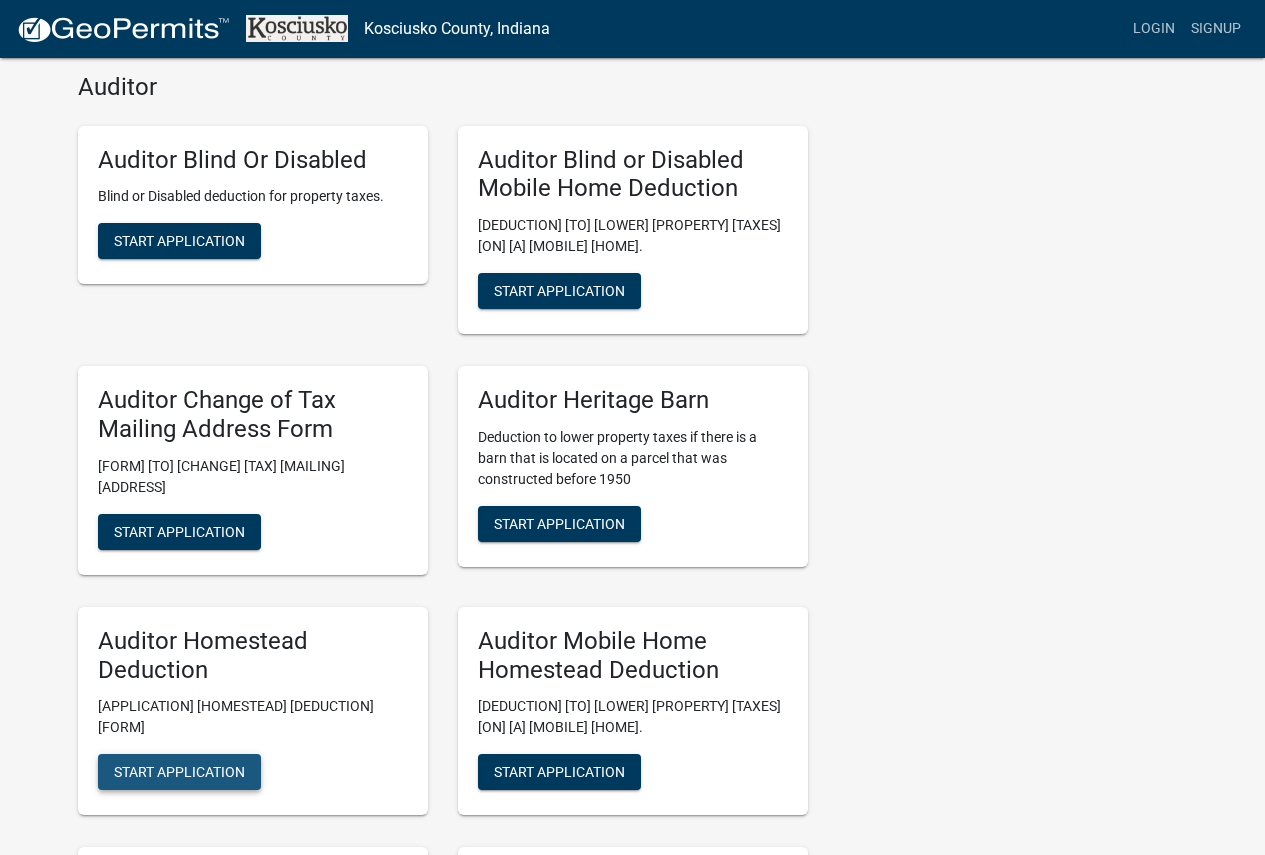 click on "Start Application" at bounding box center [179, 772] 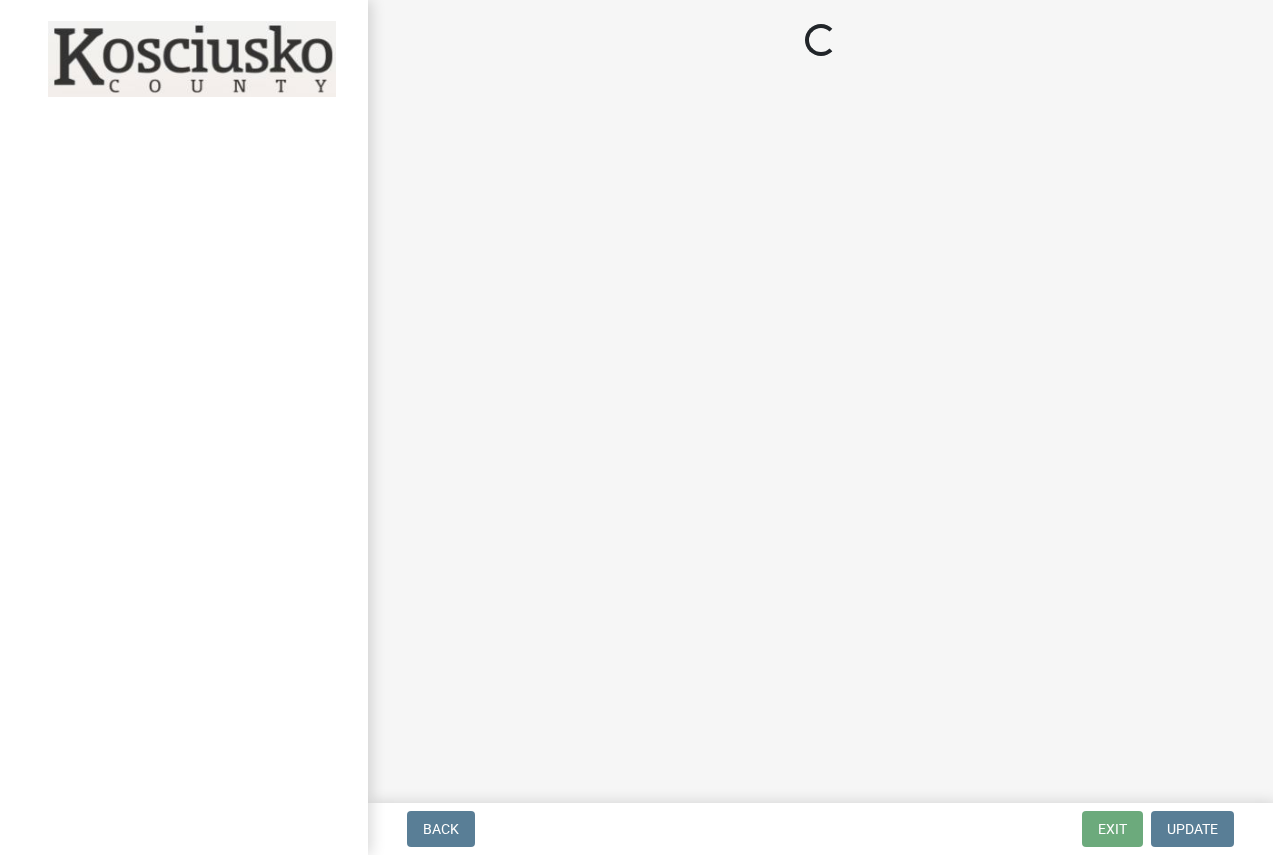 scroll, scrollTop: 0, scrollLeft: 0, axis: both 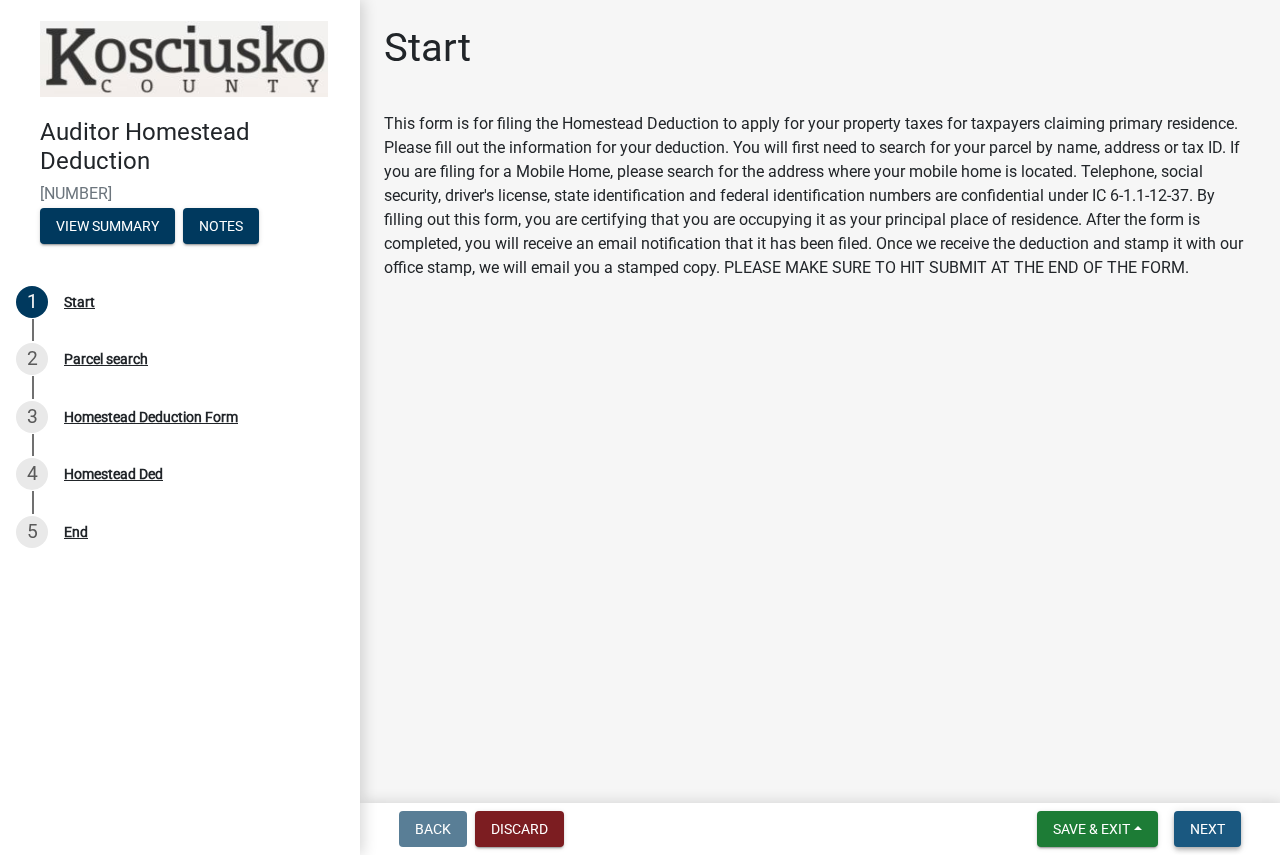 click on "Next" at bounding box center (1207, 829) 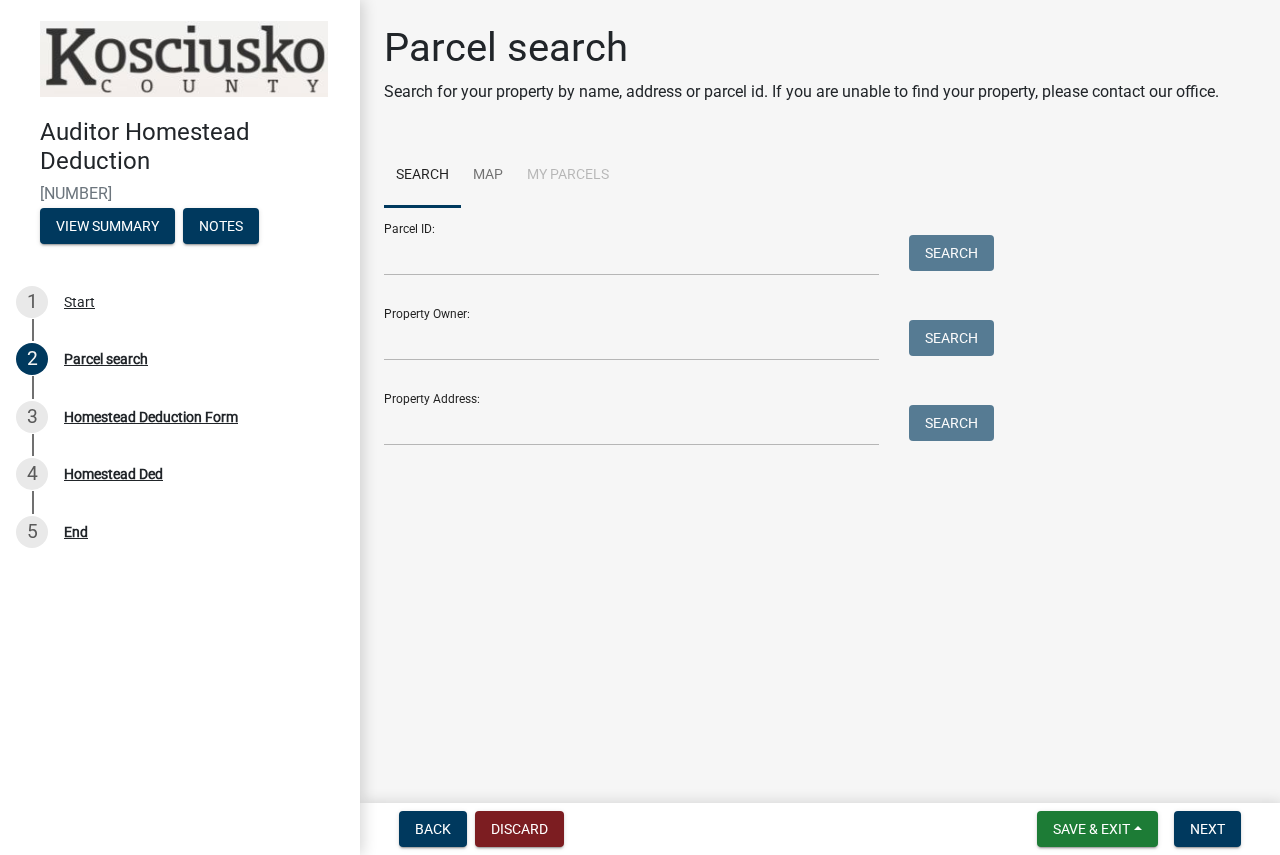 click on "Parcel ID:   Search   Property Owner:   Search   Property Address:   Search" at bounding box center (684, 326) 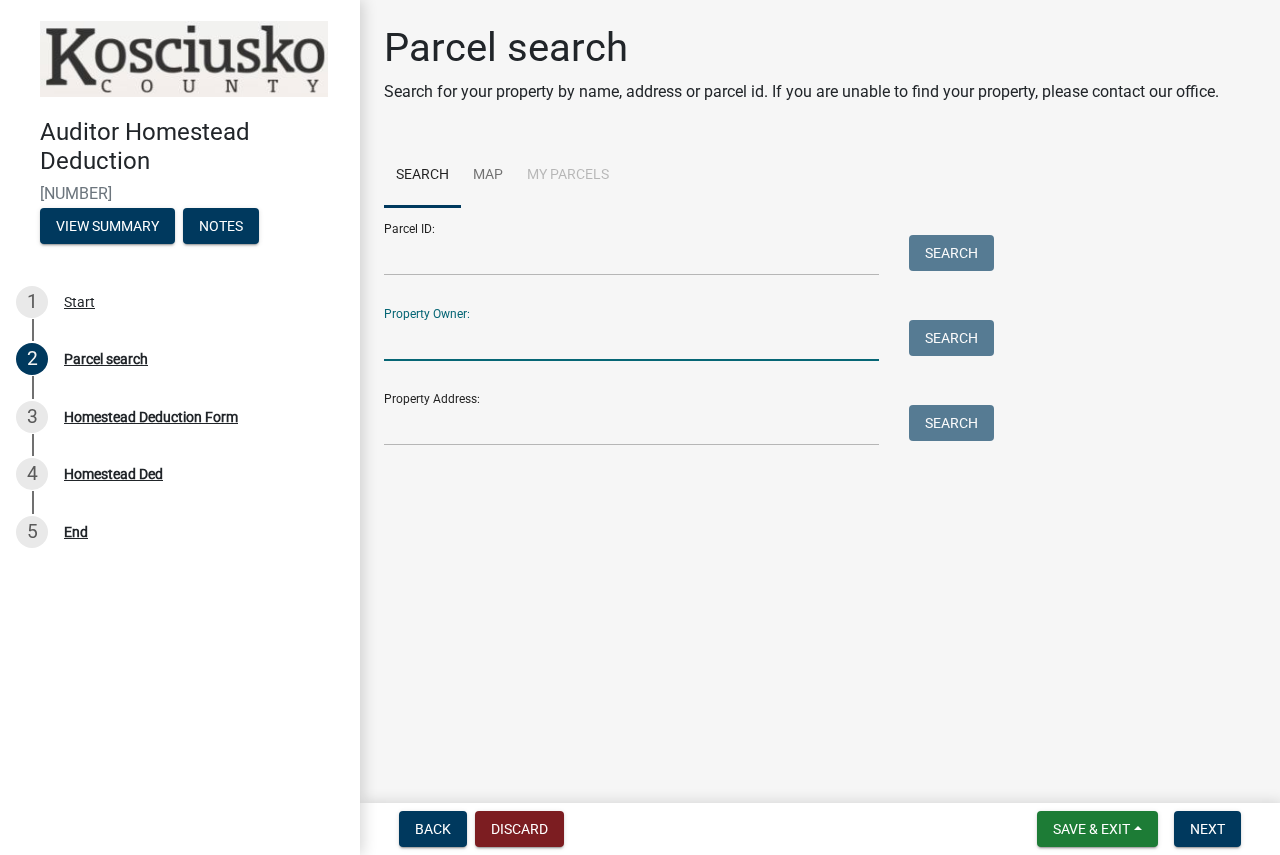 click on "Property Owner:" at bounding box center (631, 340) 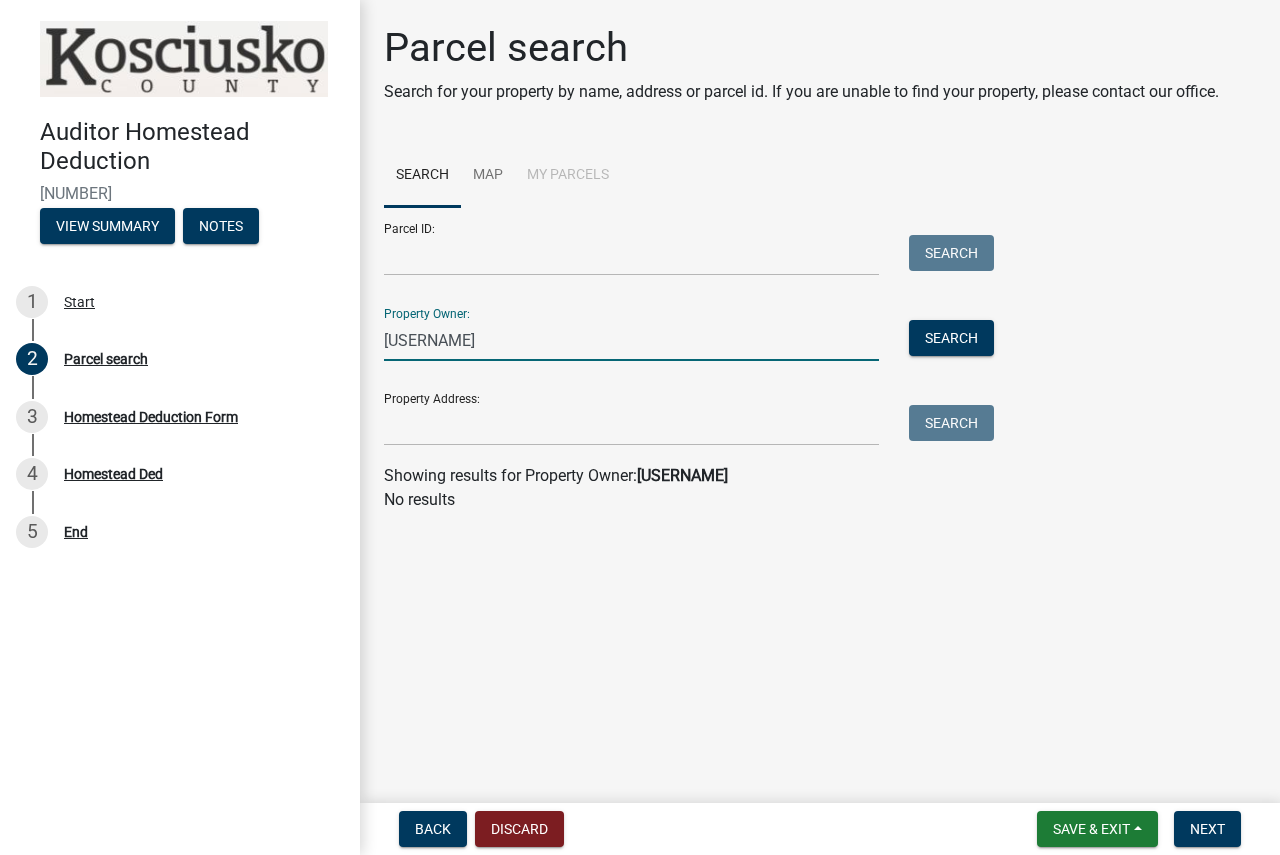 click on "[USERNAME]" at bounding box center [631, 340] 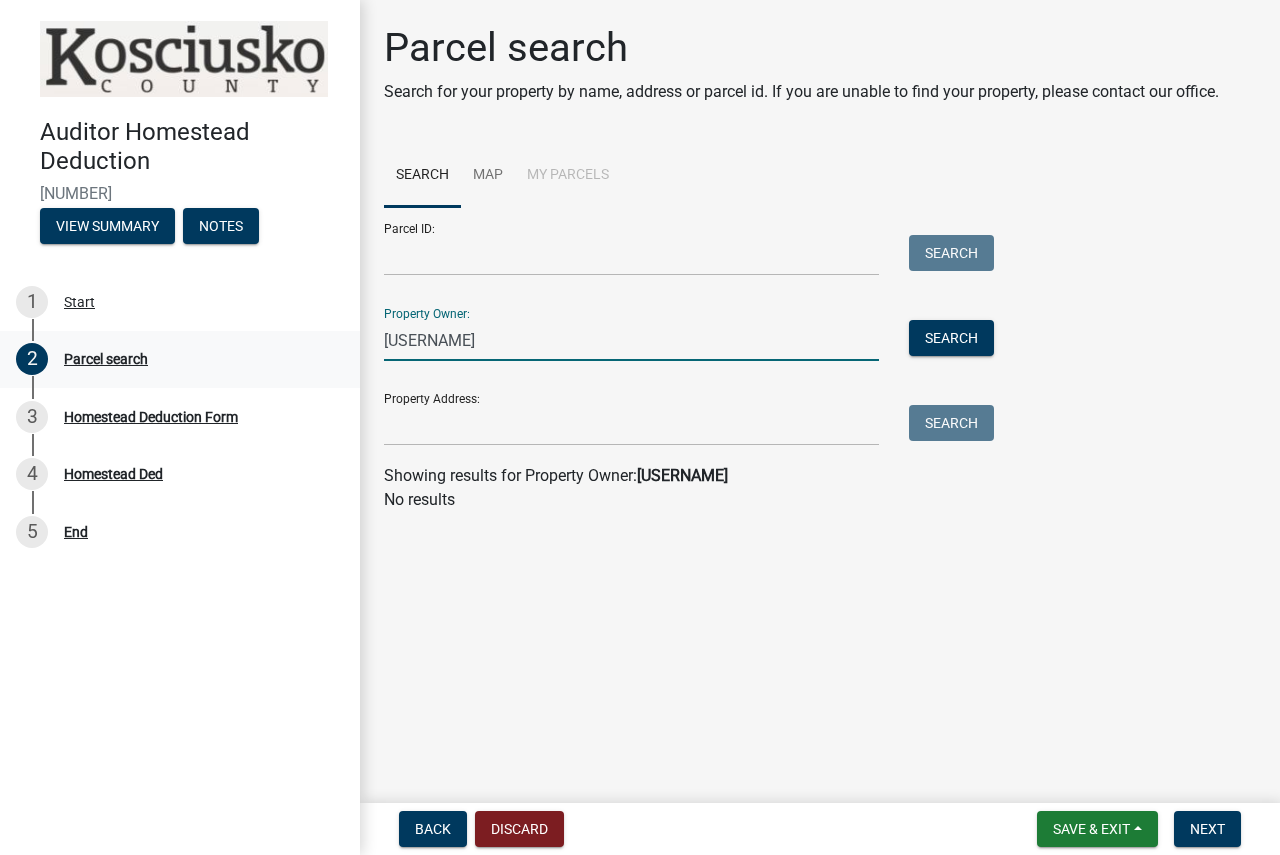 drag, startPoint x: 521, startPoint y: 348, endPoint x: 314, endPoint y: 332, distance: 207.61743 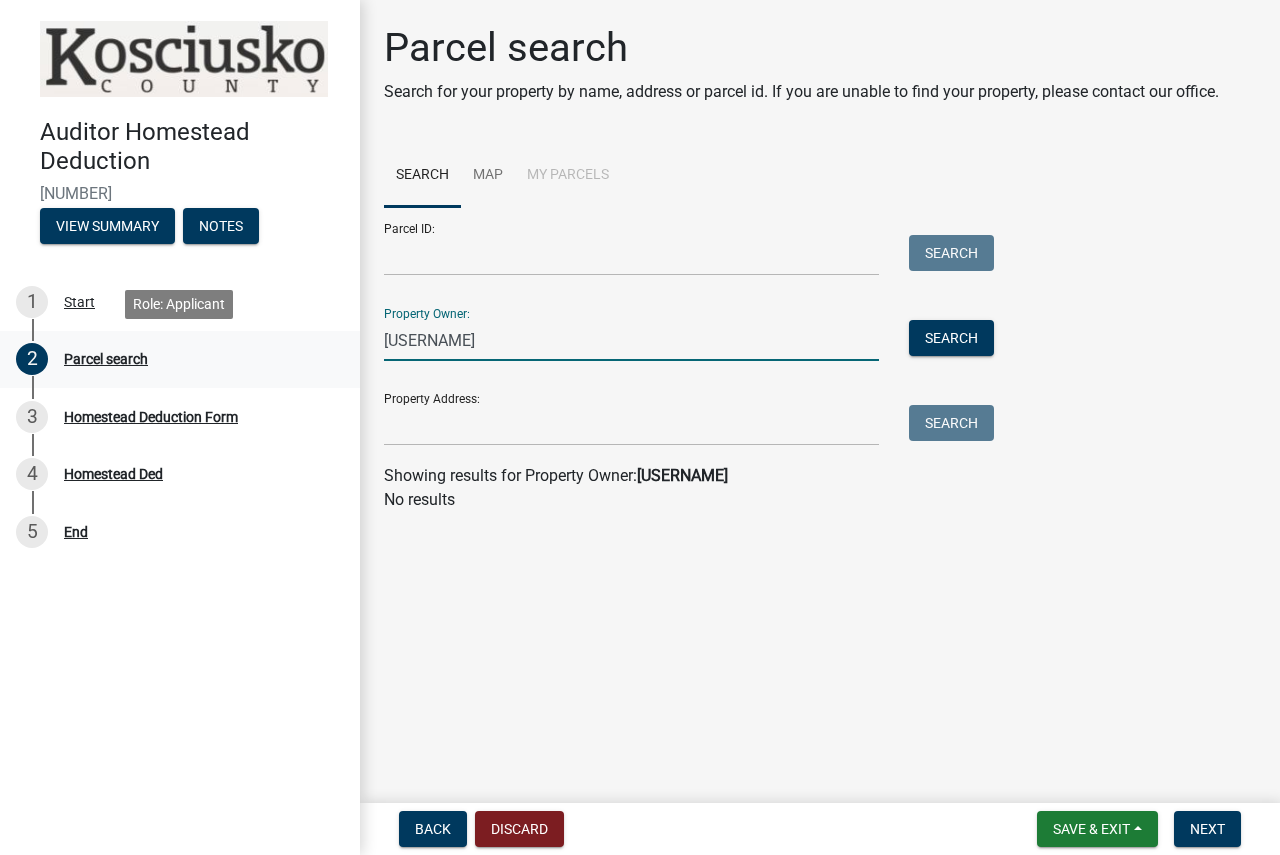 type 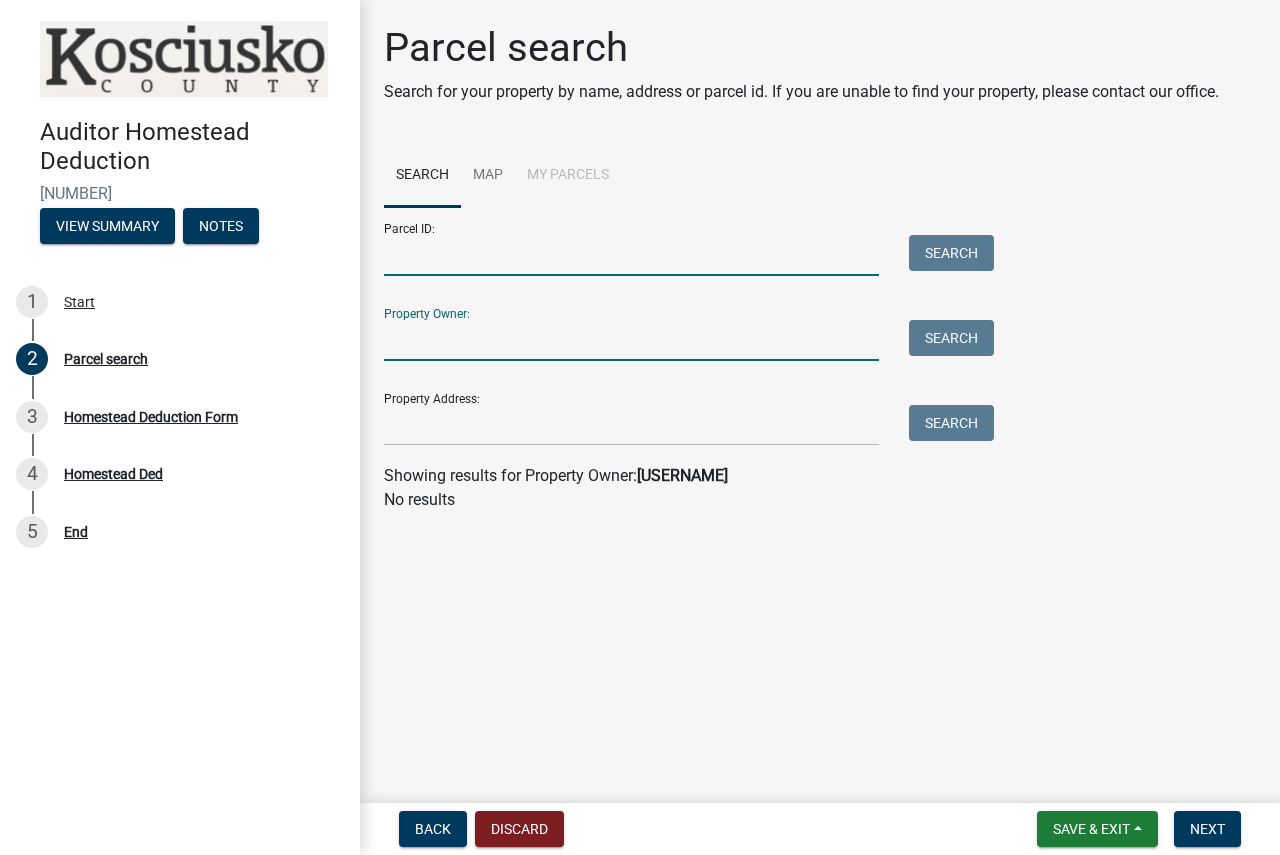 click on "Parcel ID:" at bounding box center (631, 255) 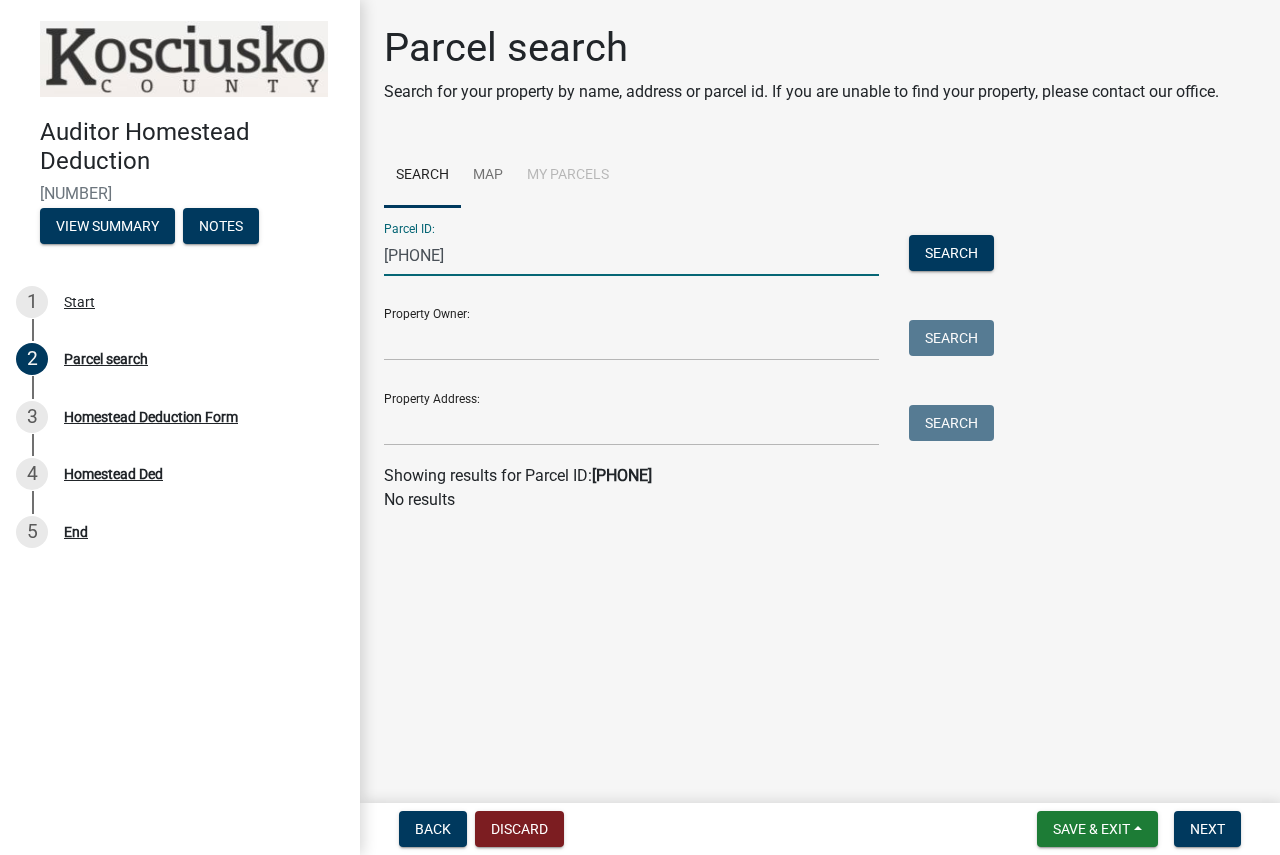 drag, startPoint x: 480, startPoint y: 254, endPoint x: 337, endPoint y: 258, distance: 143.05594 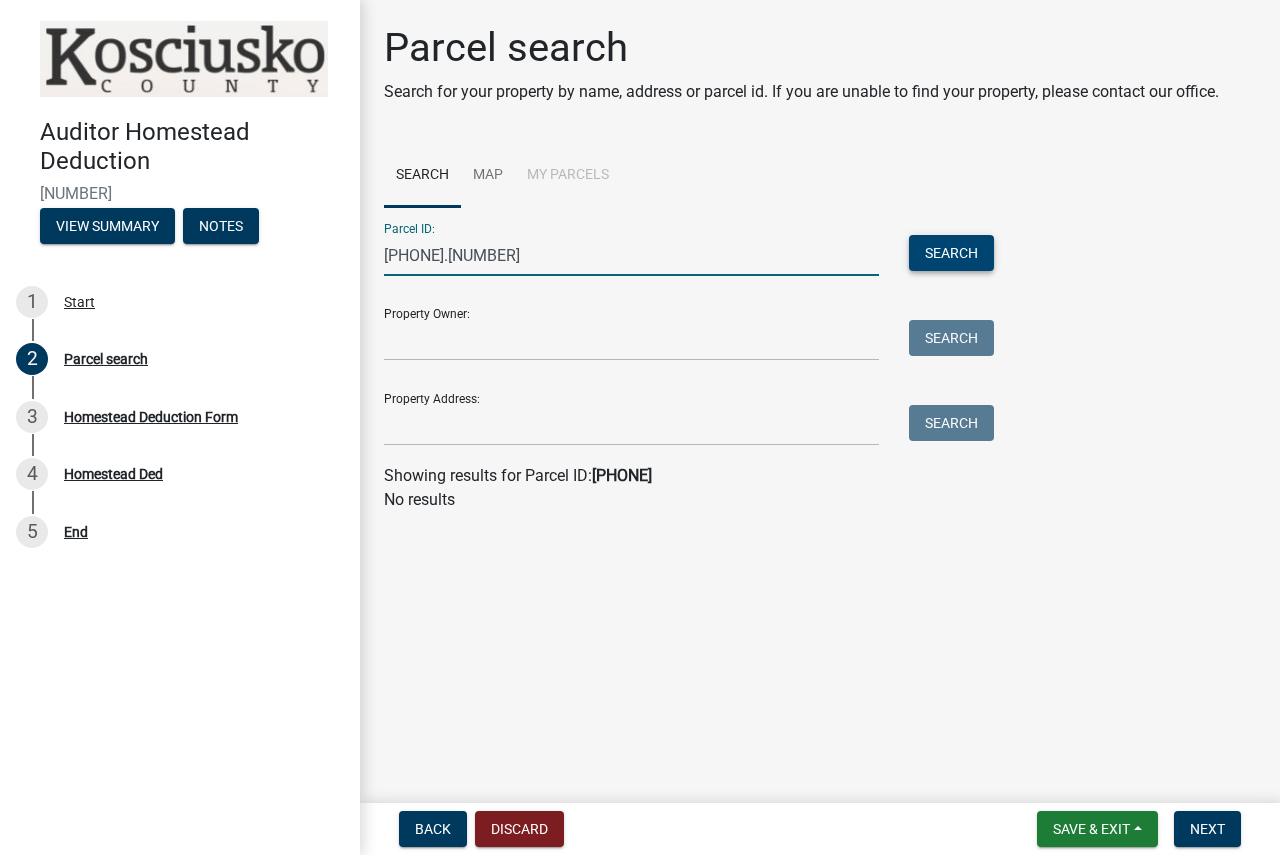 type on "[PHONE].[NUMBER]" 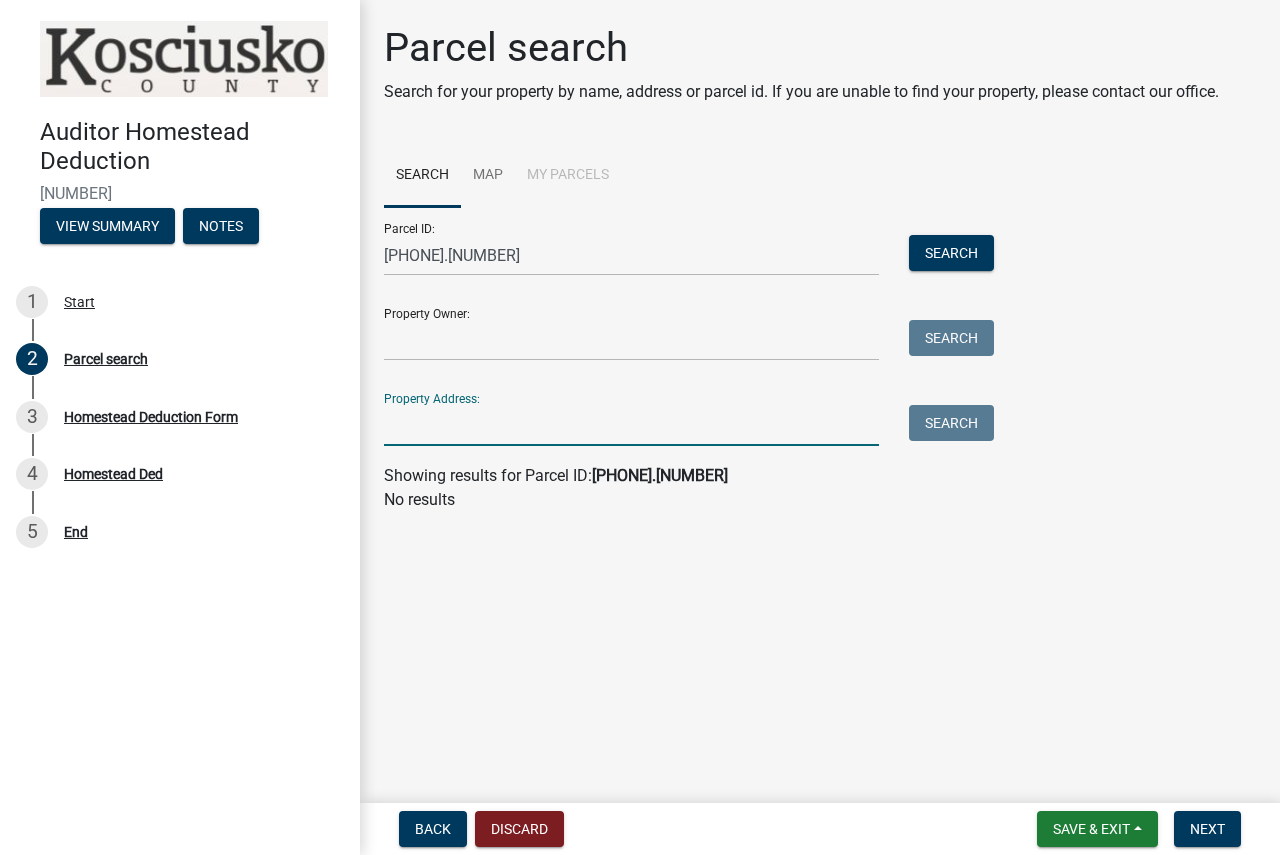 click on "Property Address:" at bounding box center (631, 425) 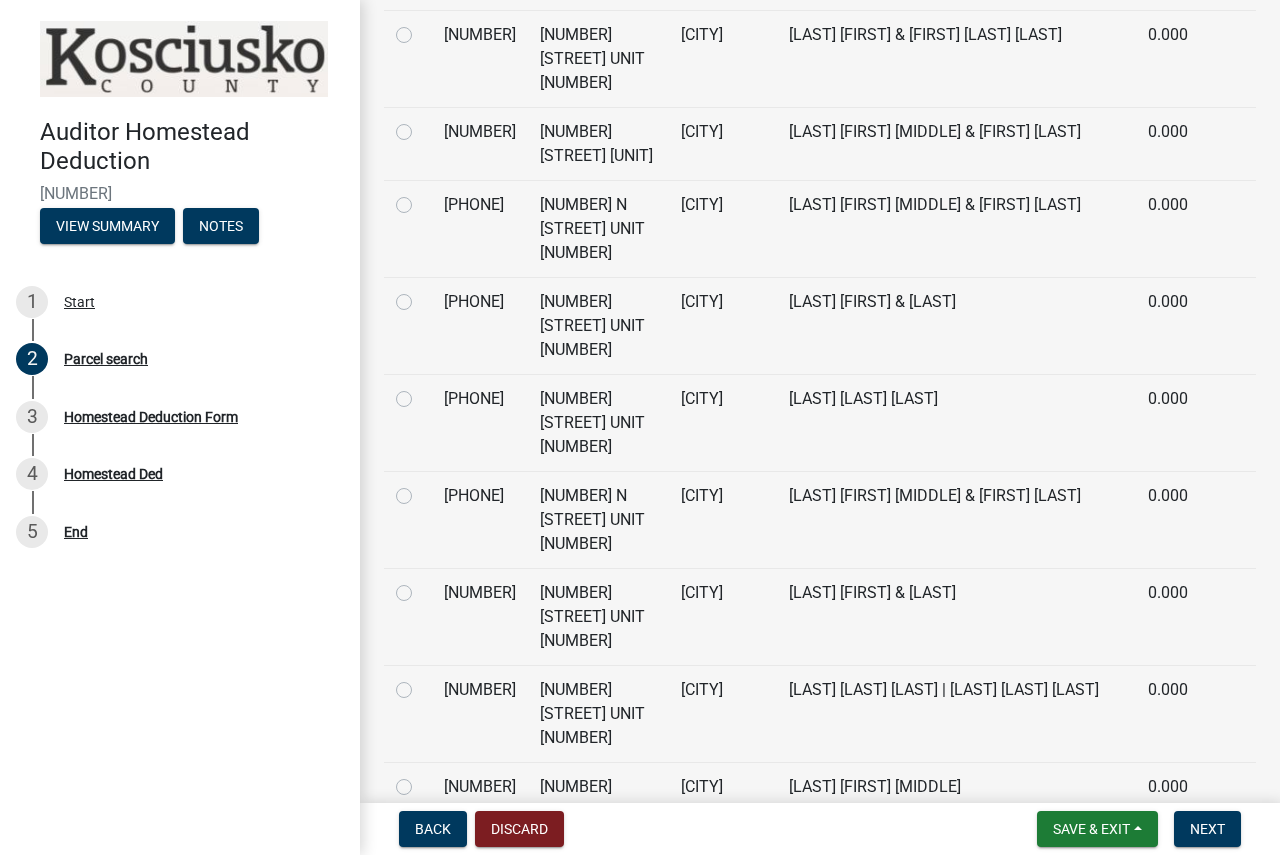 scroll, scrollTop: 3200, scrollLeft: 0, axis: vertical 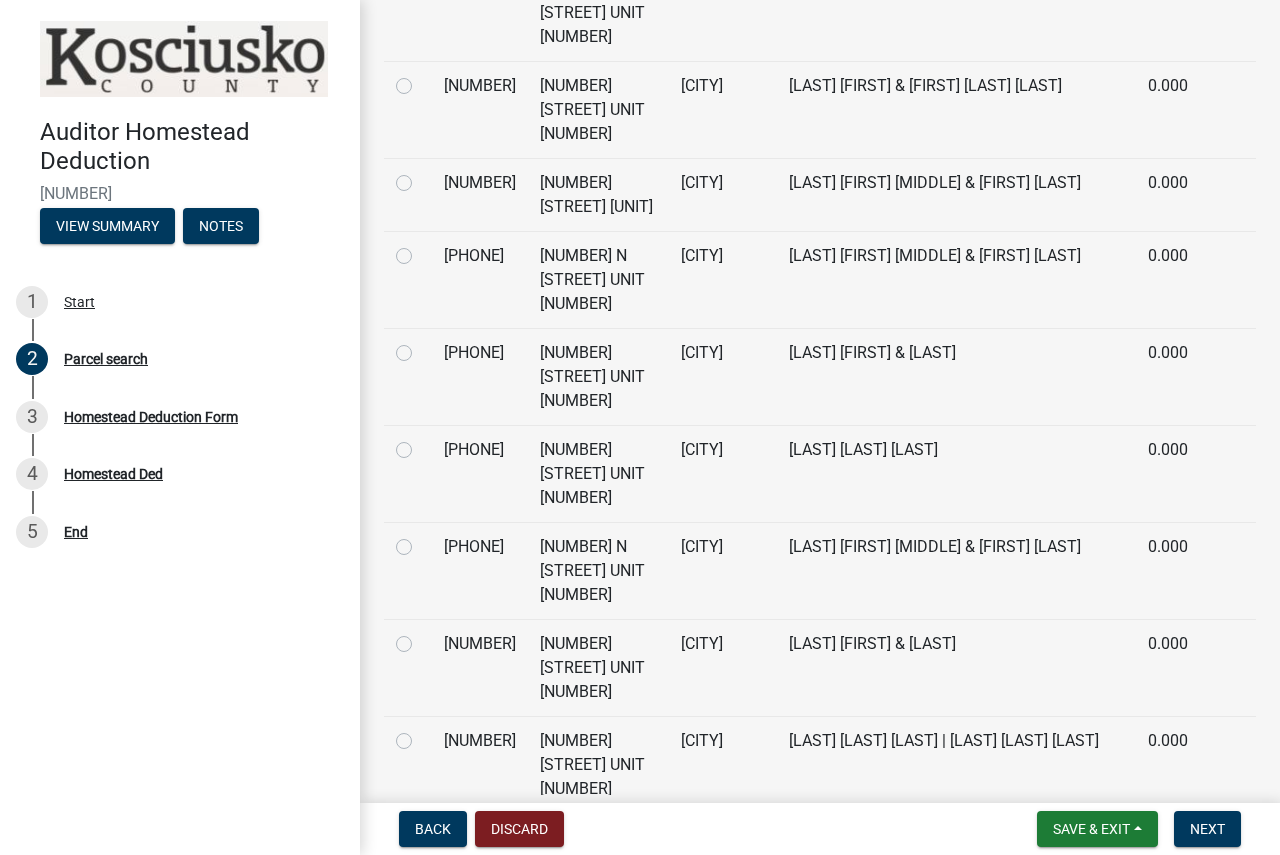 type on "1020" 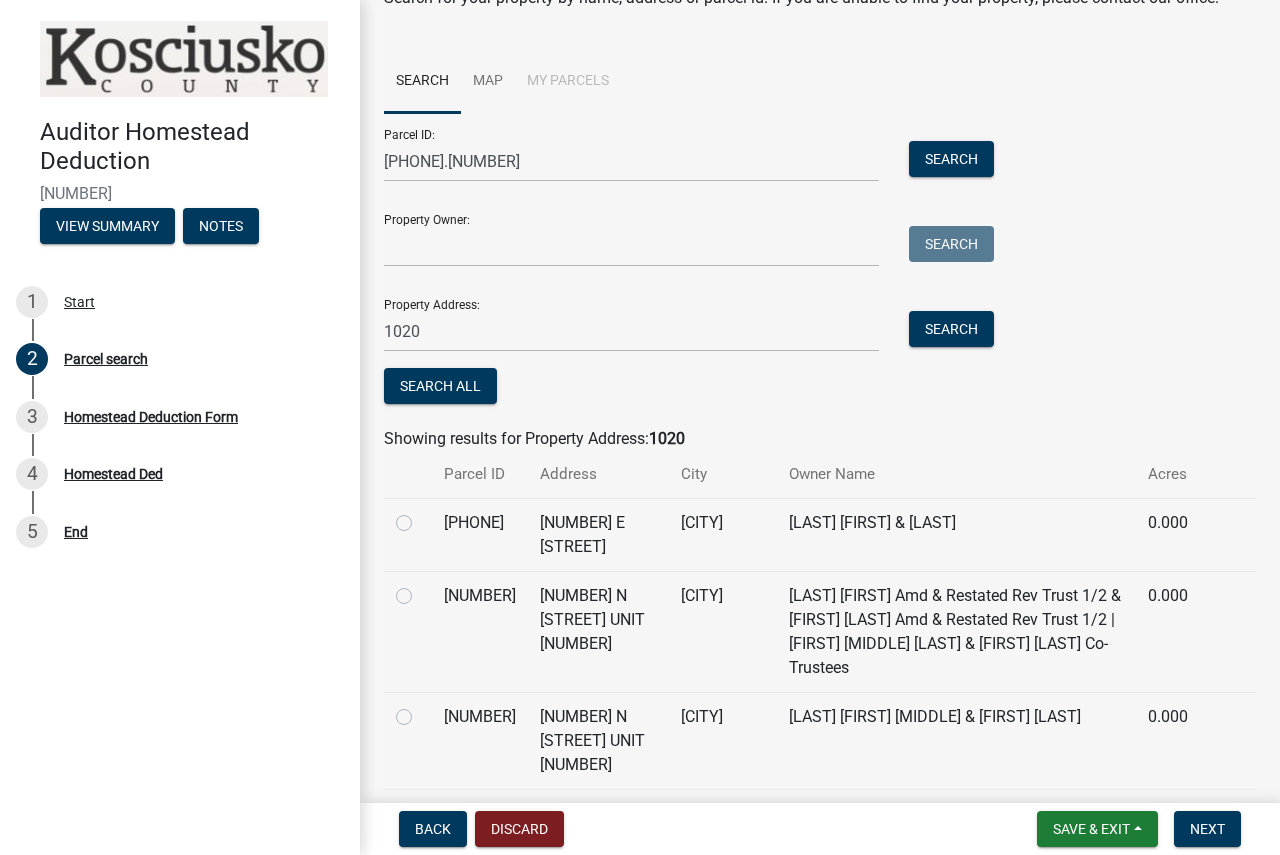 scroll, scrollTop: 0, scrollLeft: 0, axis: both 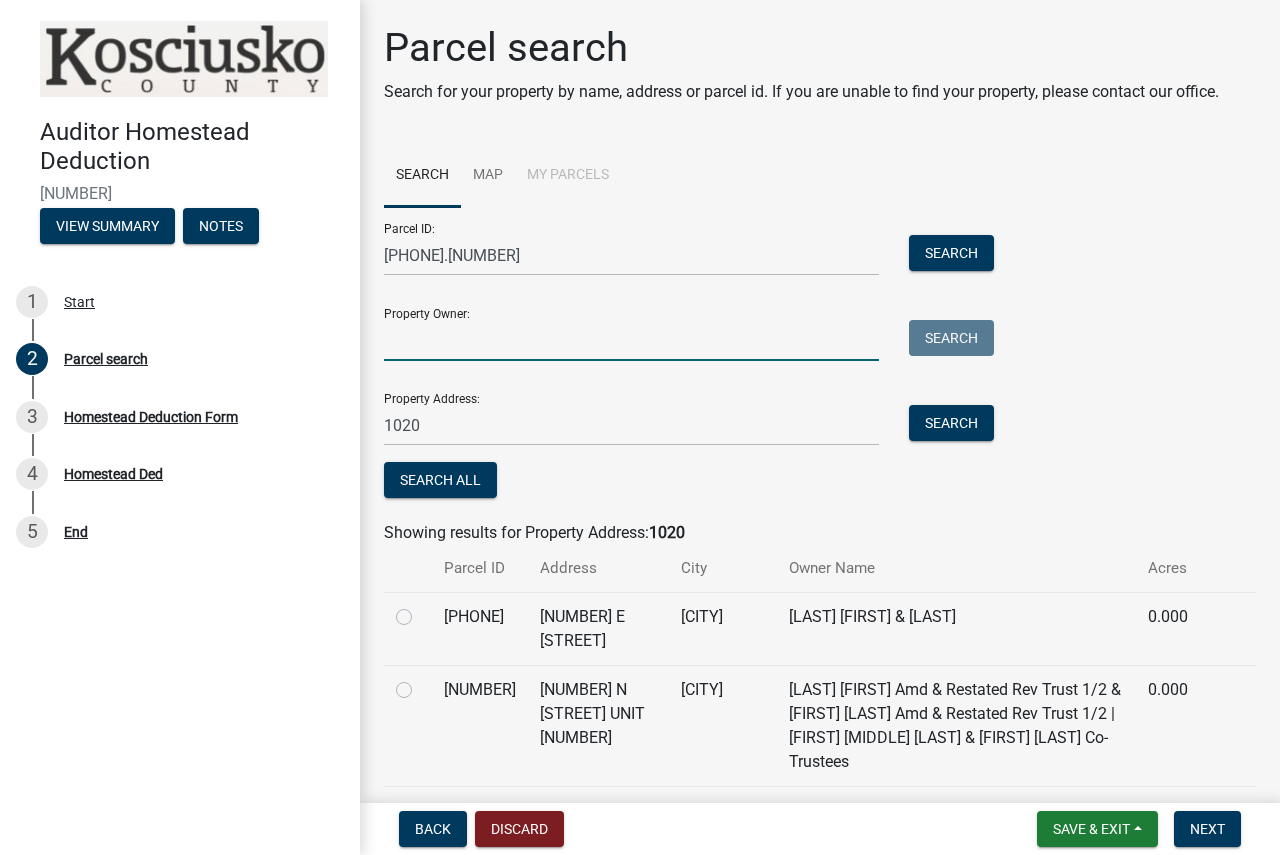 click on "Property Owner:" at bounding box center (631, 340) 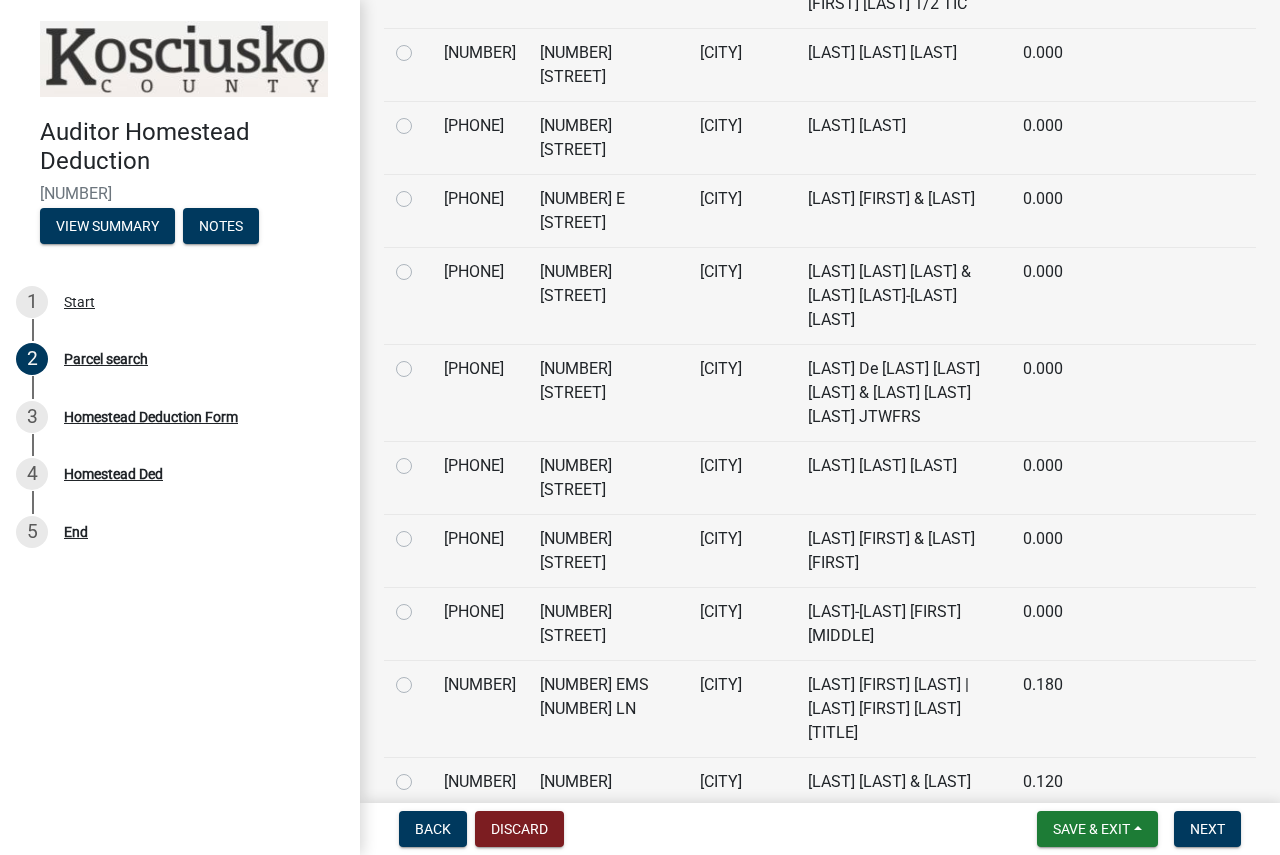 scroll, scrollTop: 3300, scrollLeft: 0, axis: vertical 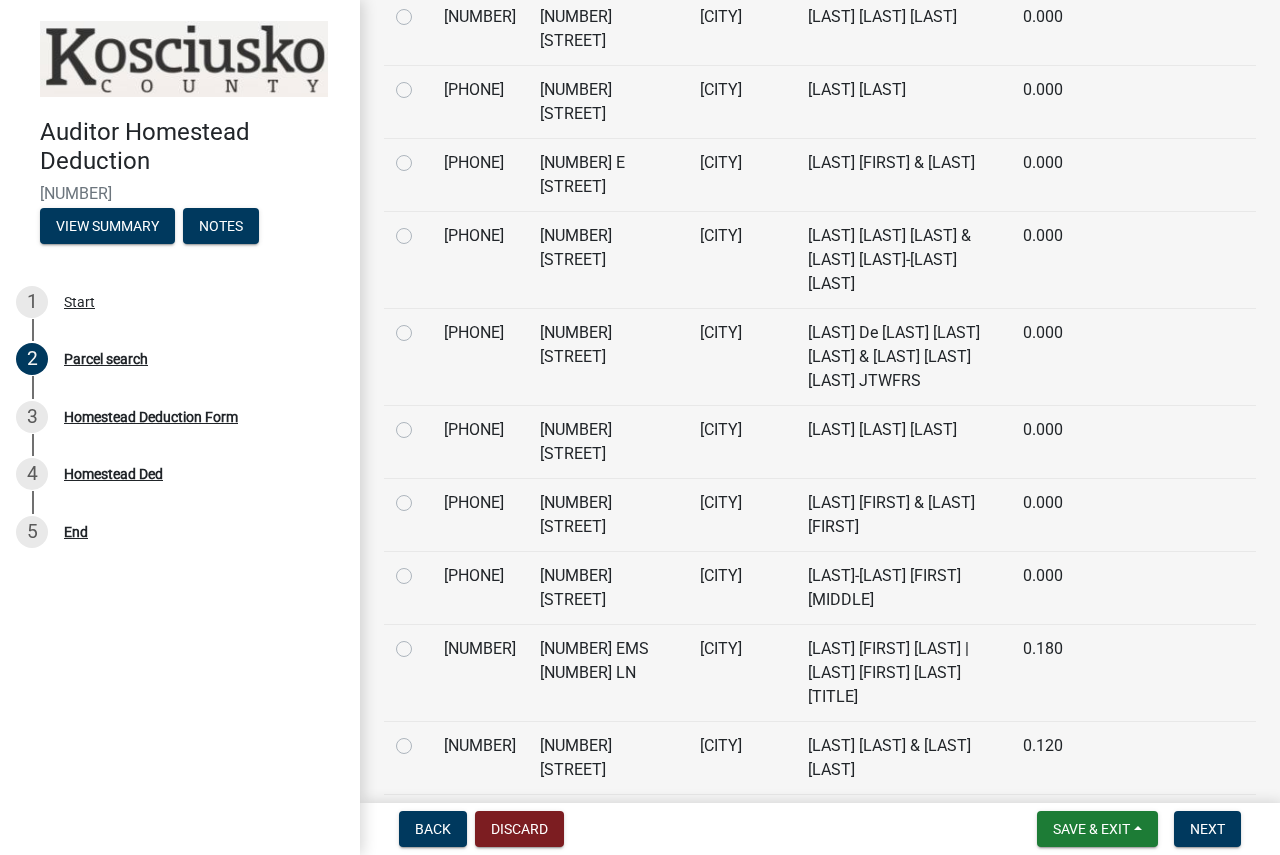 type on "[LAST]" 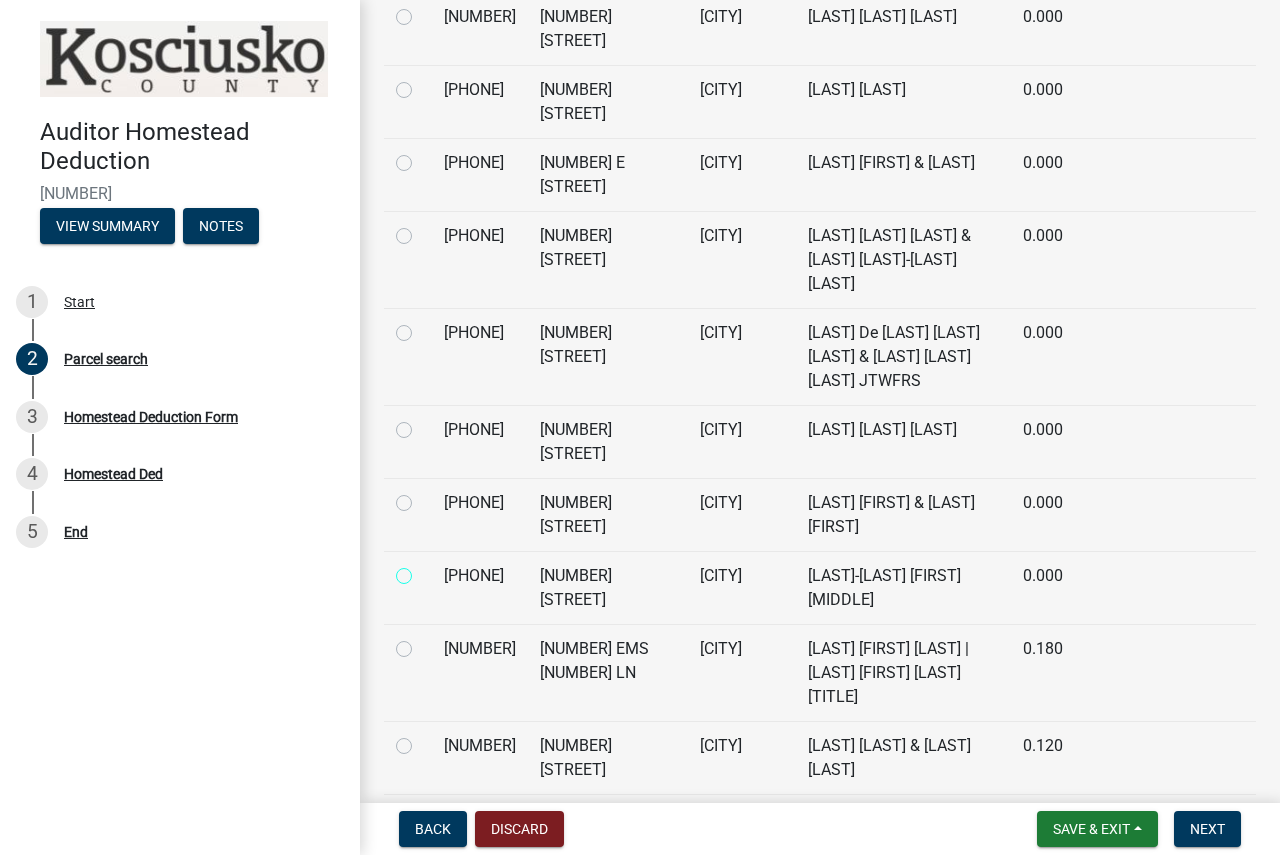 click at bounding box center (426, 570) 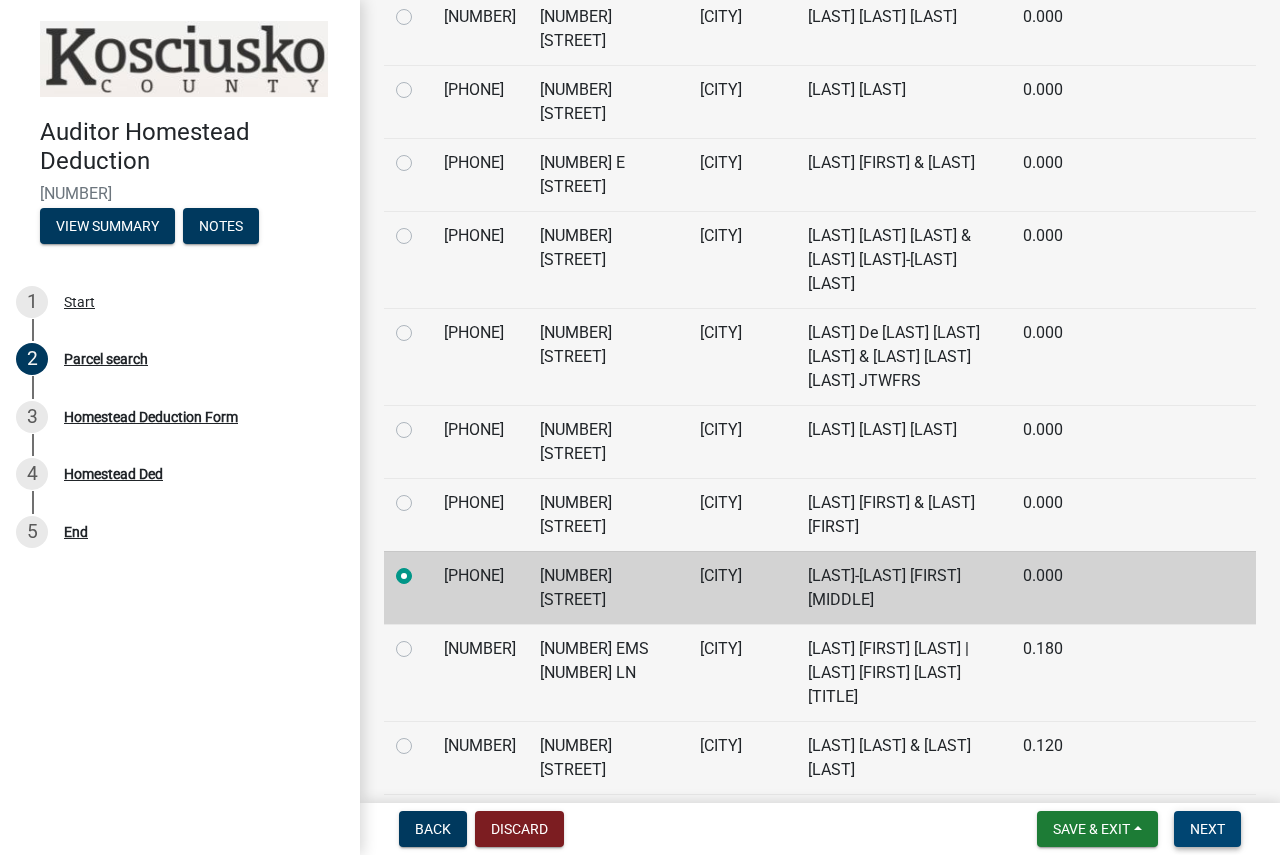 click on "Next" at bounding box center [1207, 829] 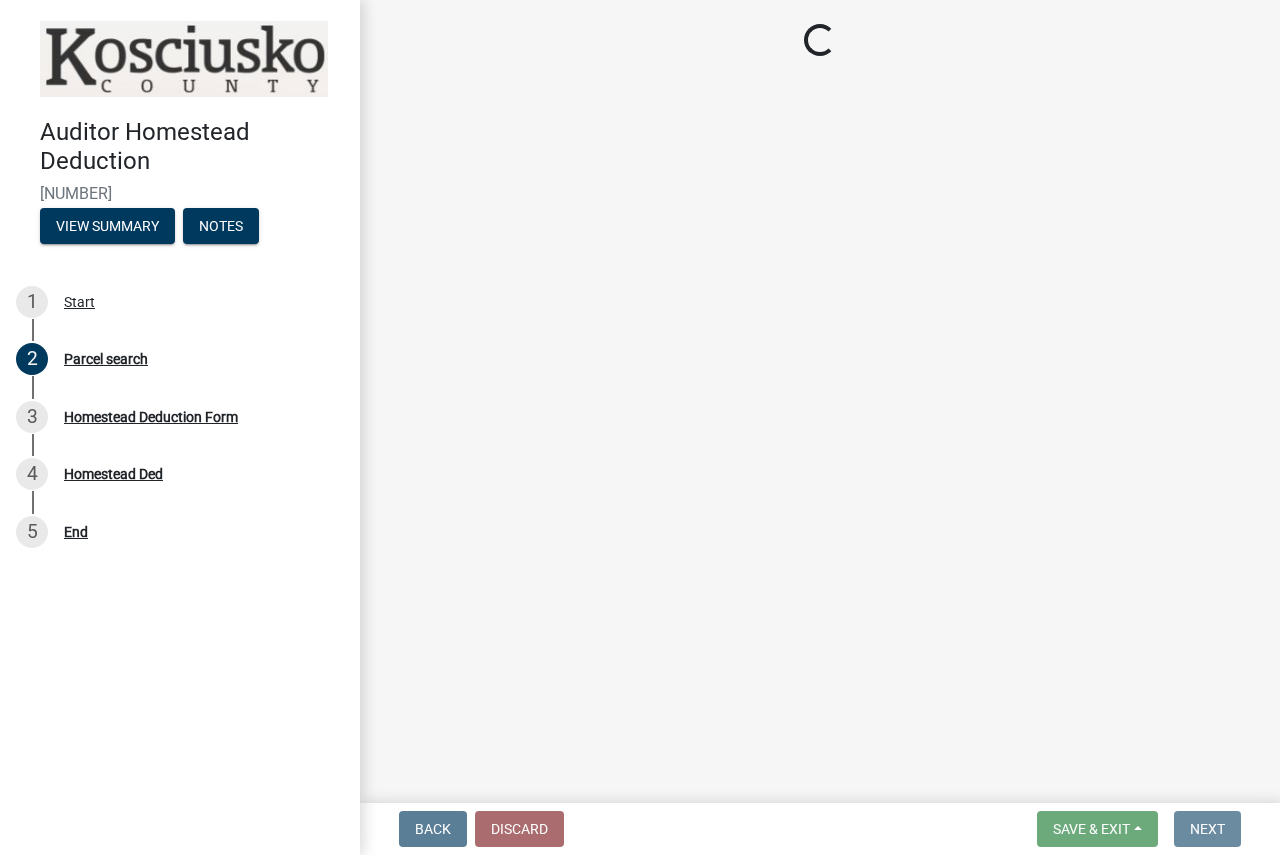 scroll, scrollTop: 0, scrollLeft: 0, axis: both 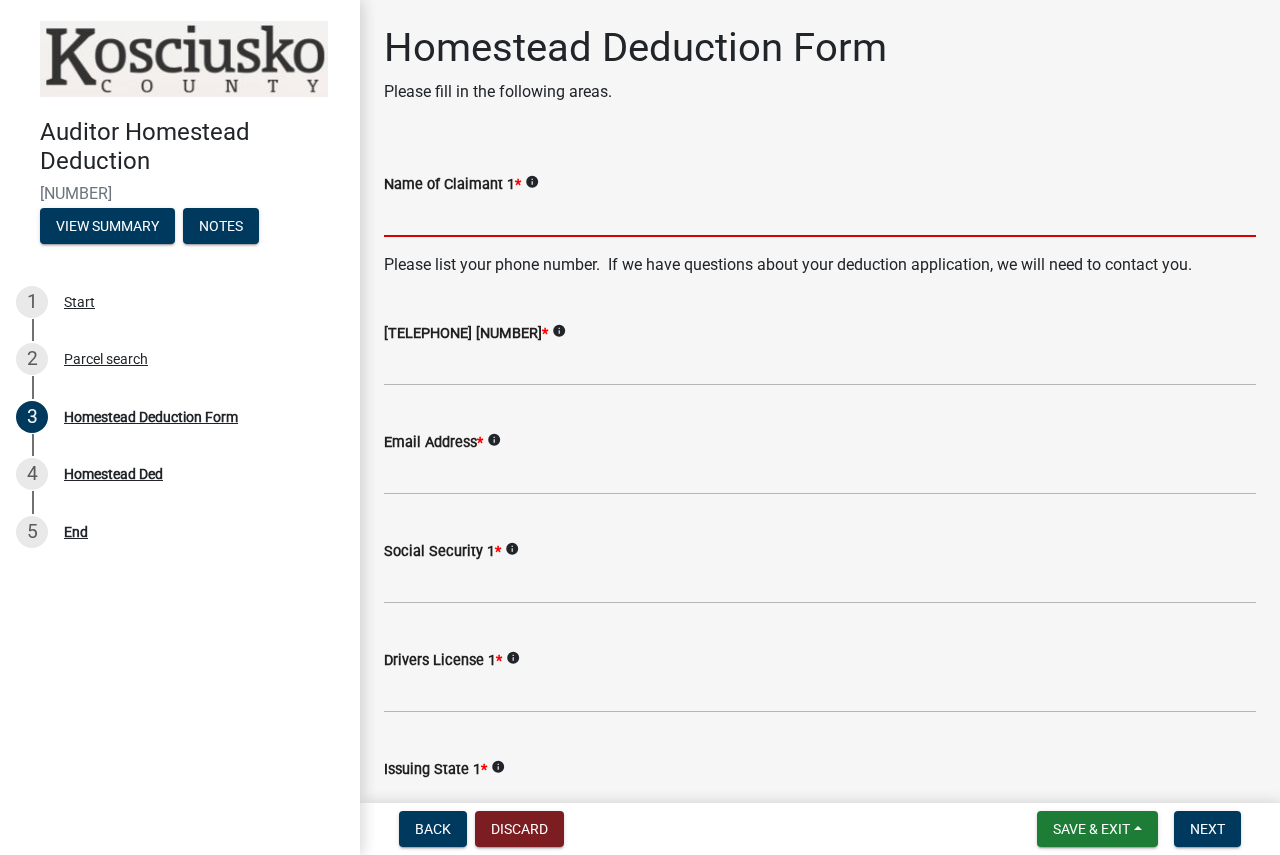 click on "Name of Claimant 1  *" at bounding box center [820, 216] 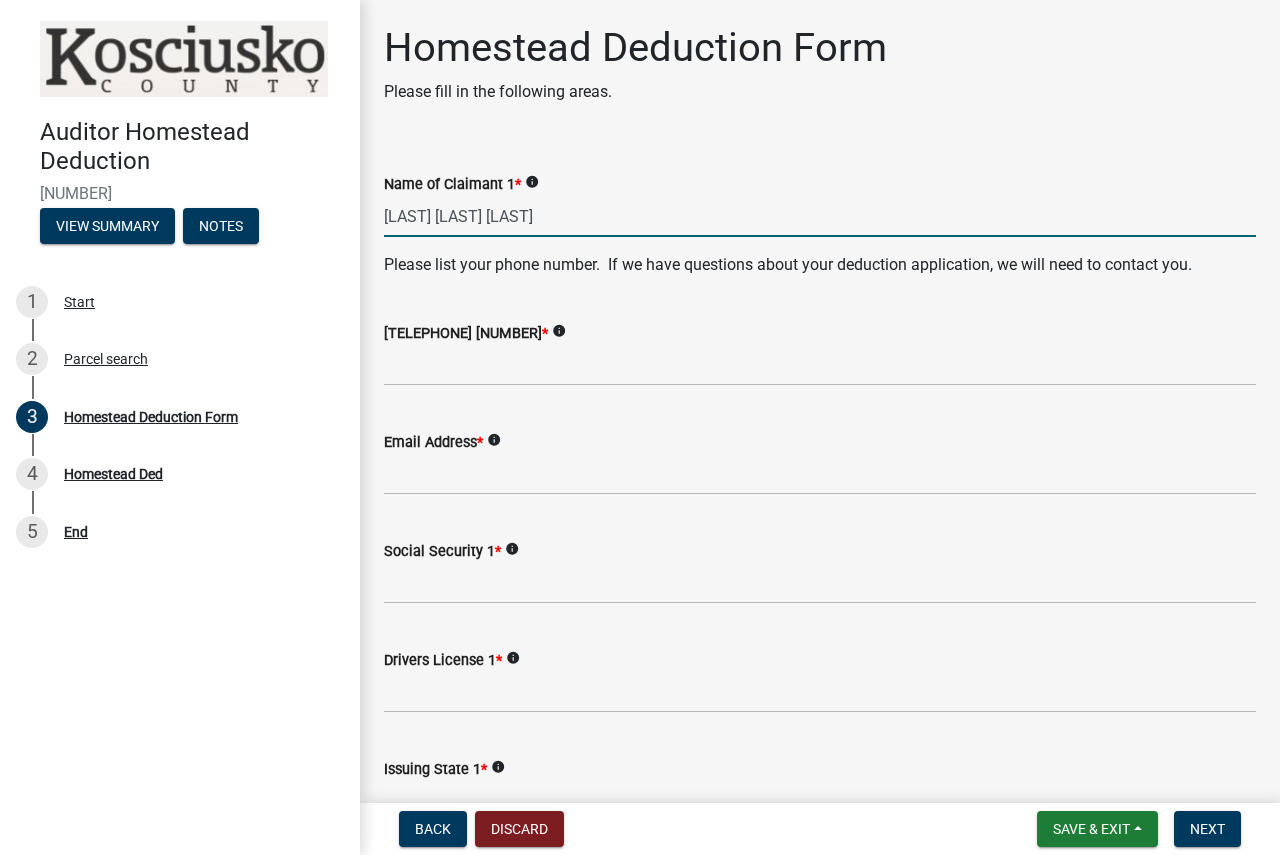 type on "[LAST] [LAST] [LAST]" 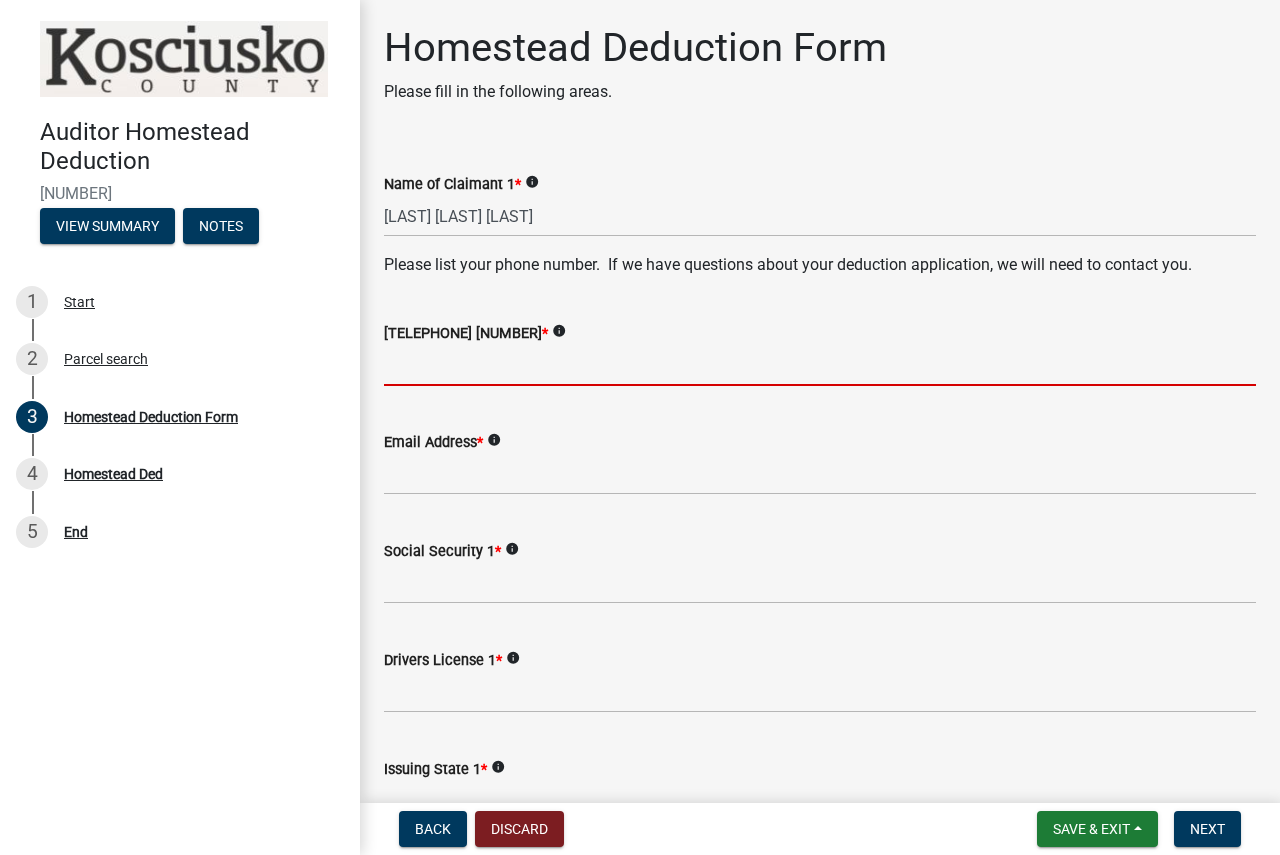 click on "Telephone Number  *" at bounding box center (820, 365) 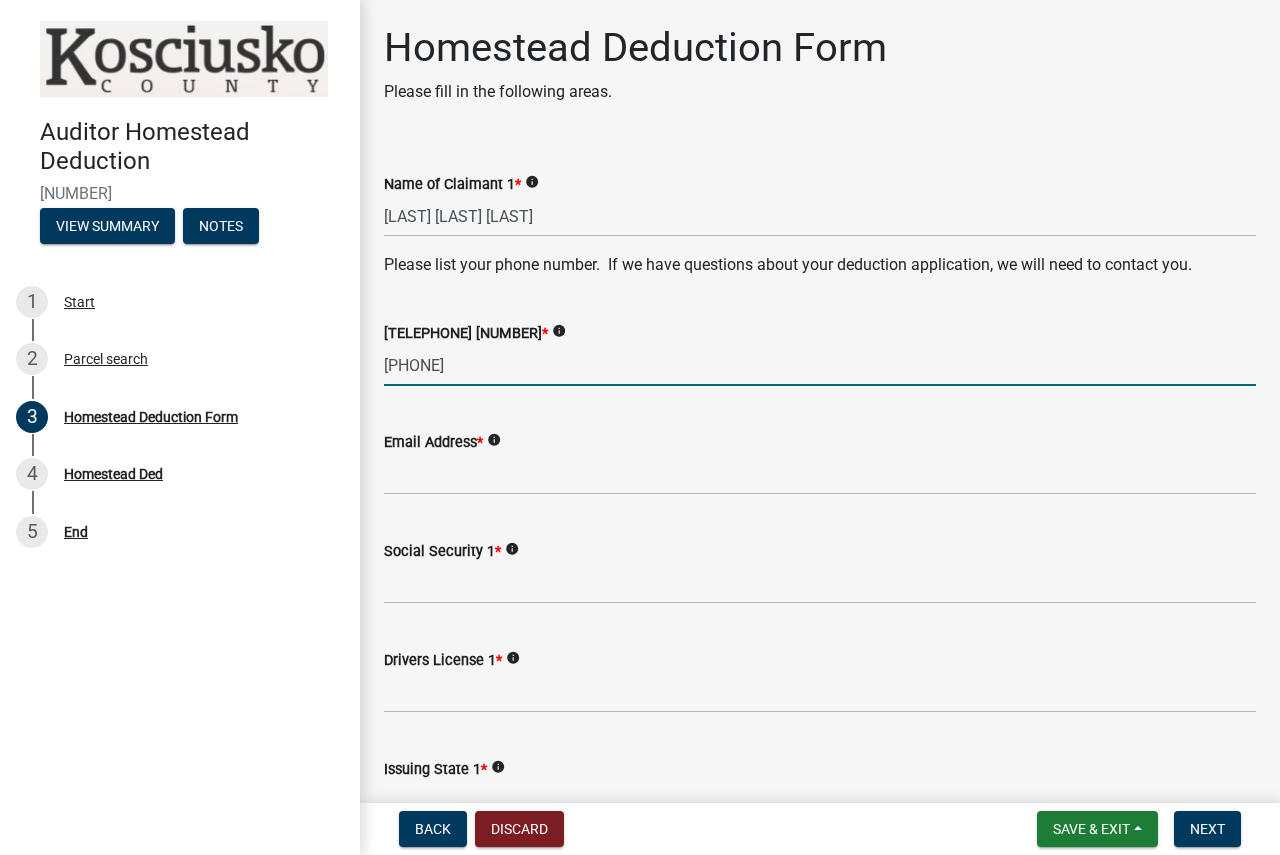 type on "[PHONE]" 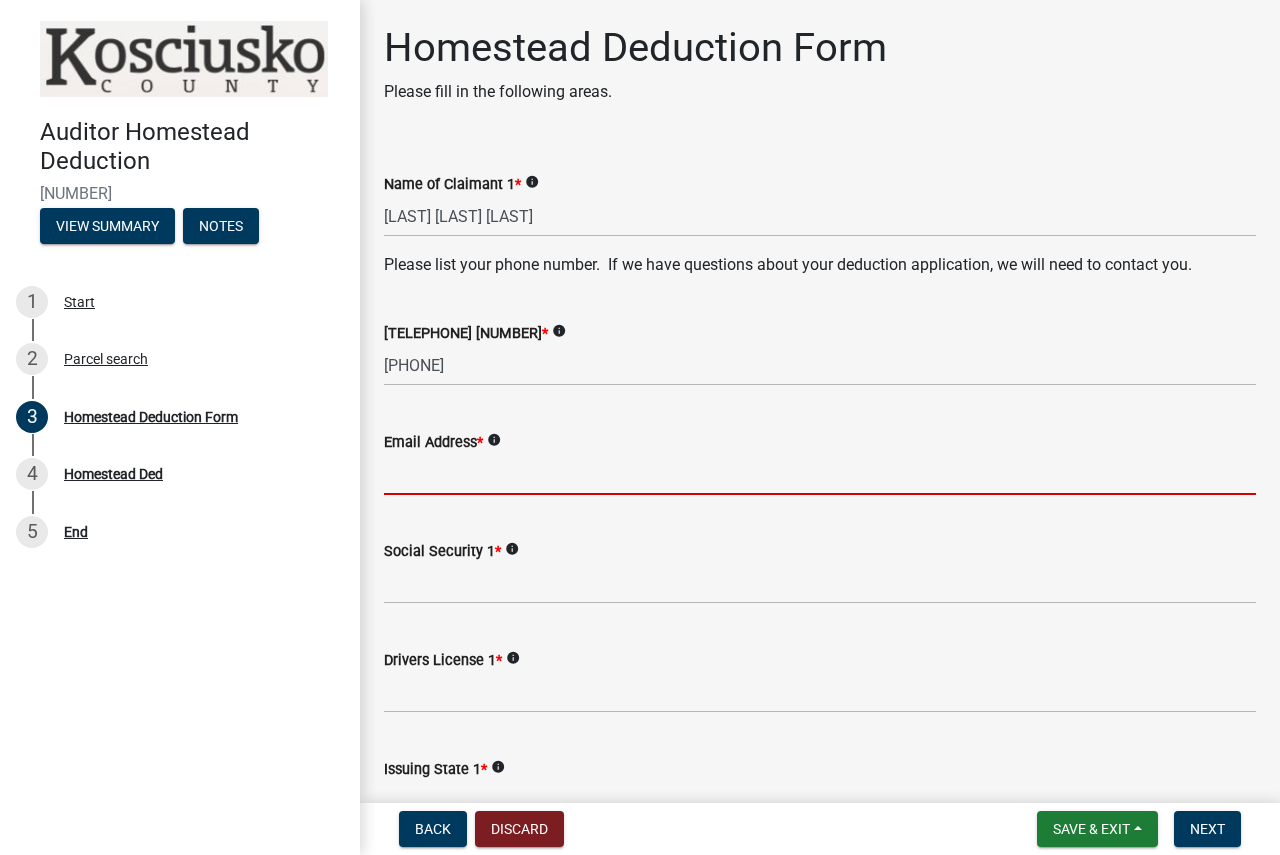 click on "Email Address  *" at bounding box center (820, 474) 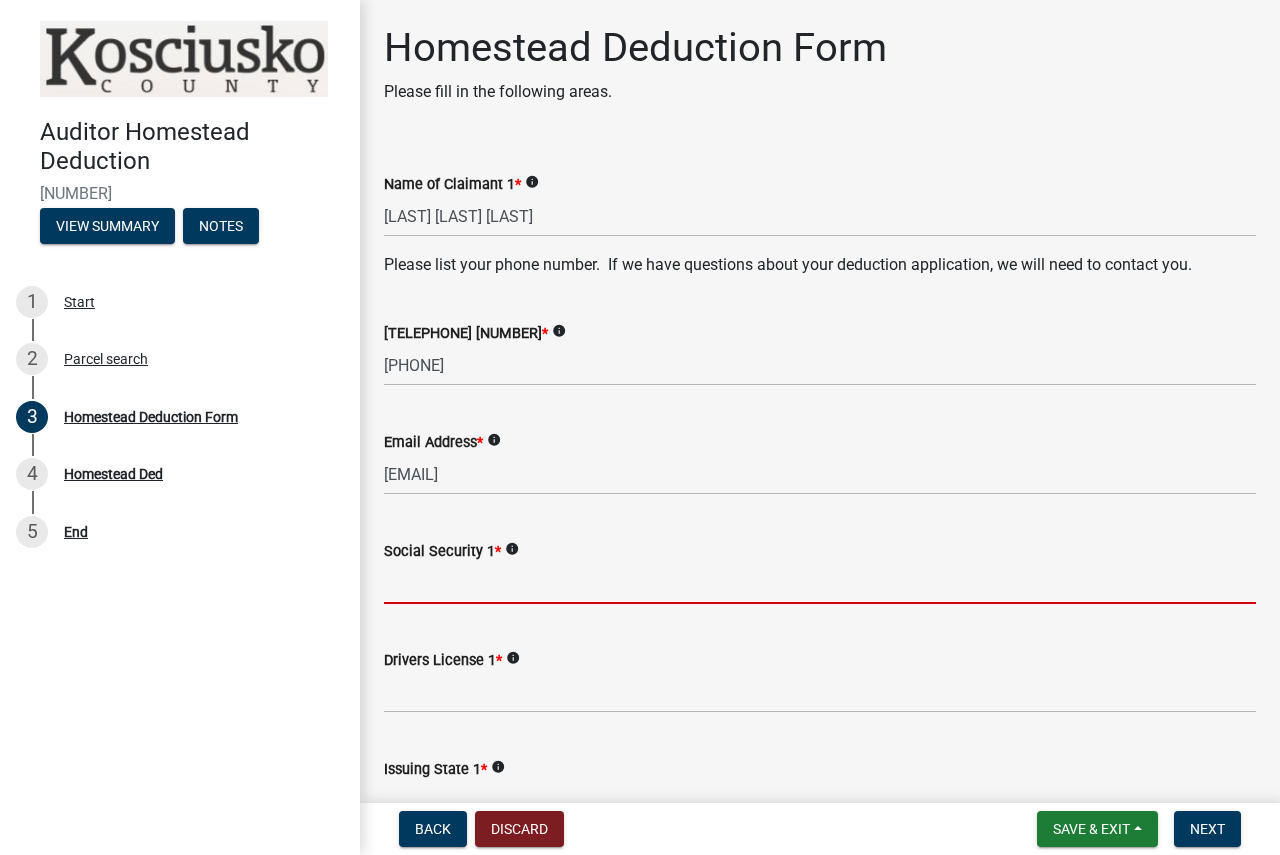 click on "Social Security 1  *" at bounding box center (820, 583) 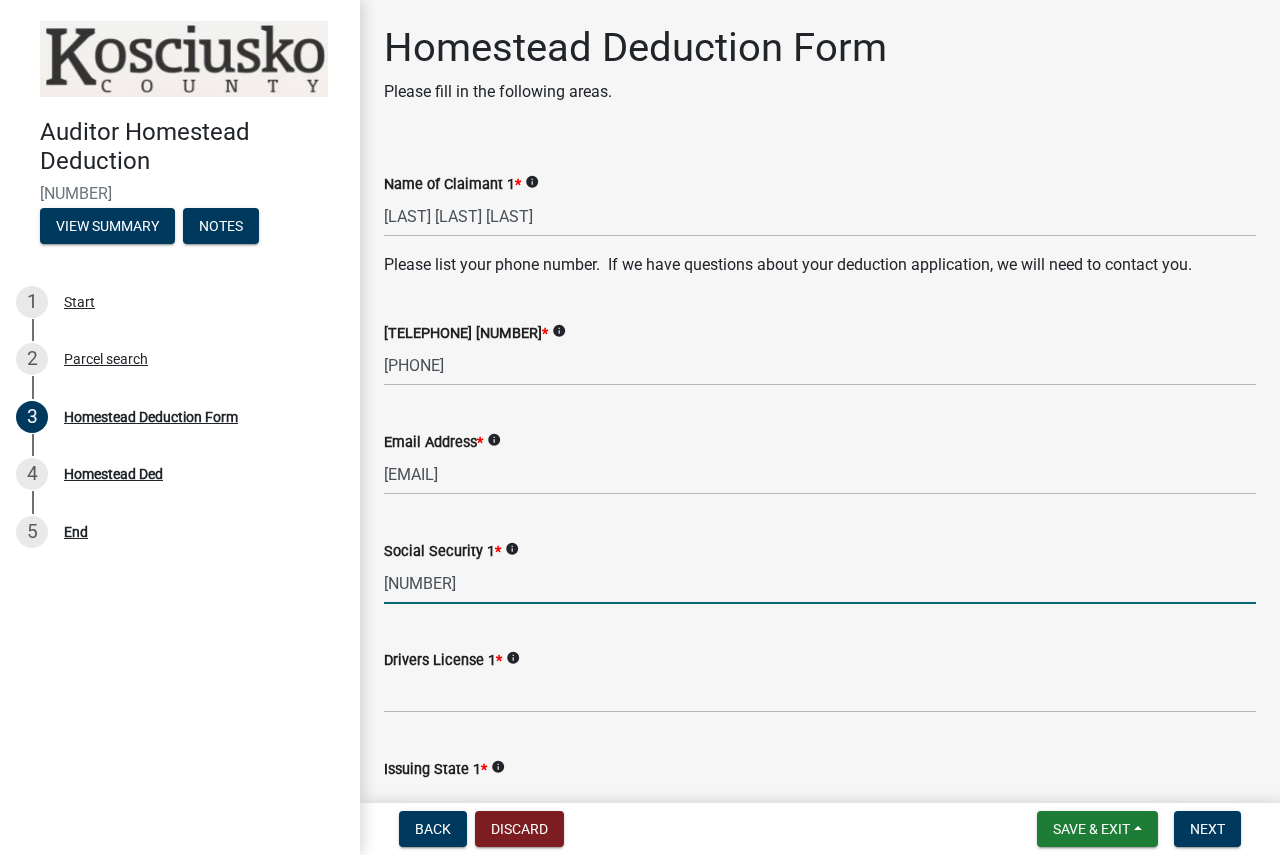 type on "[NUMBER]" 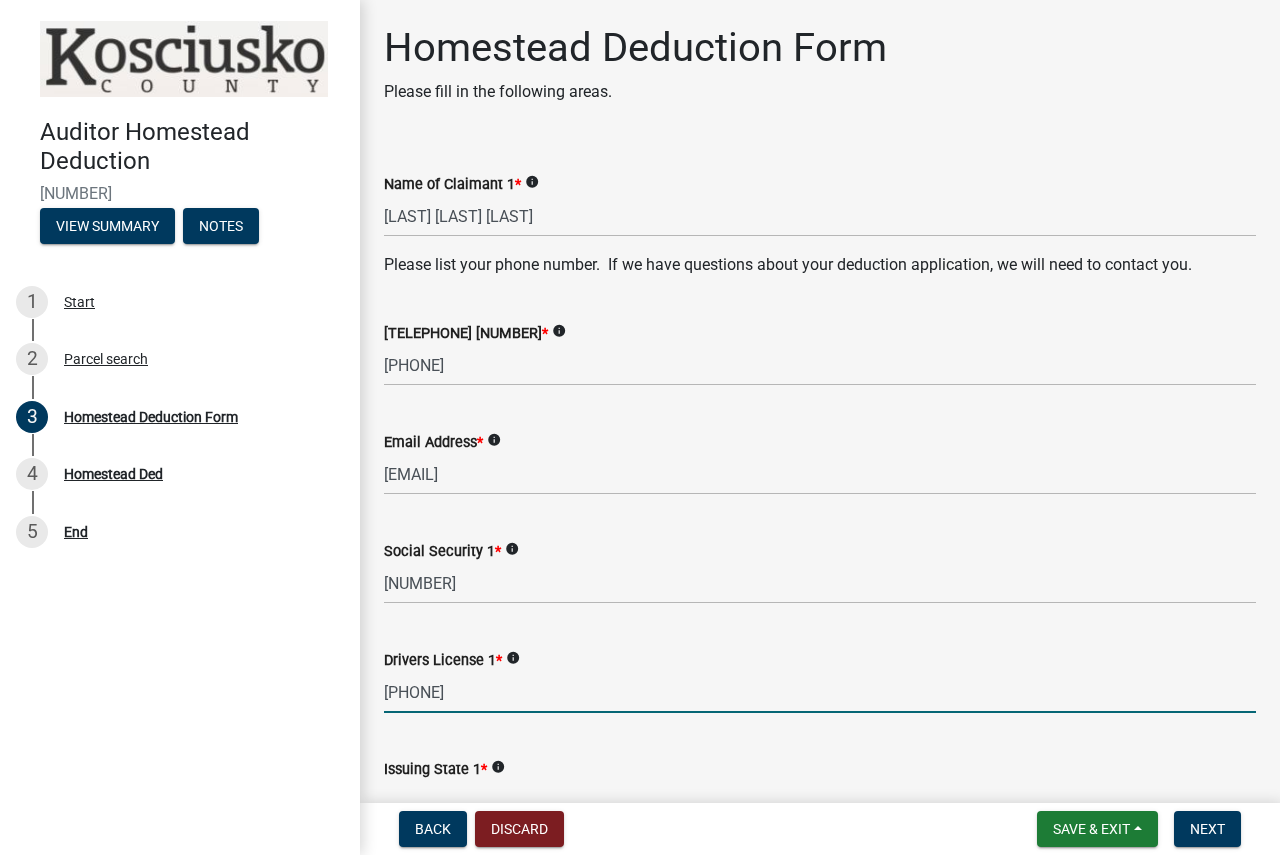 type on "[PHONE]" 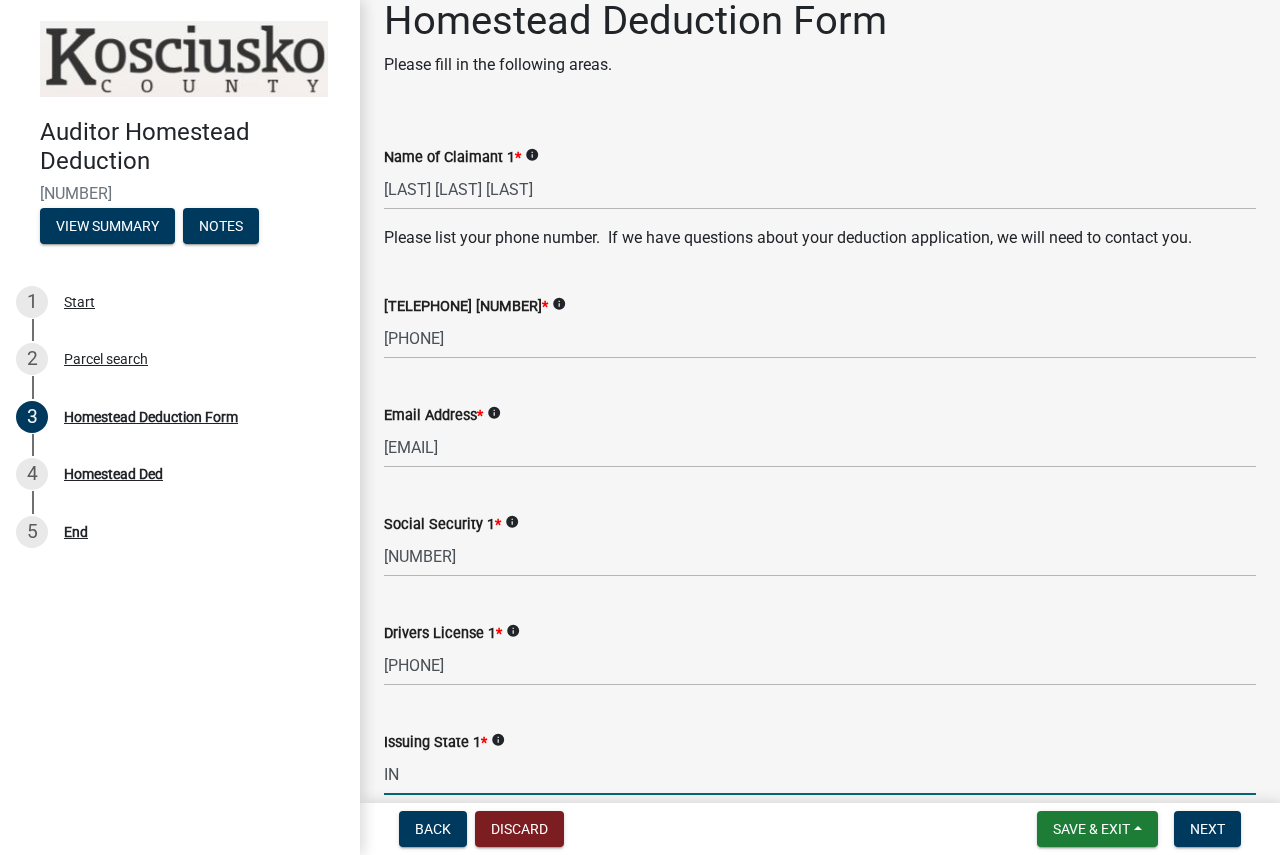 type on "IN" 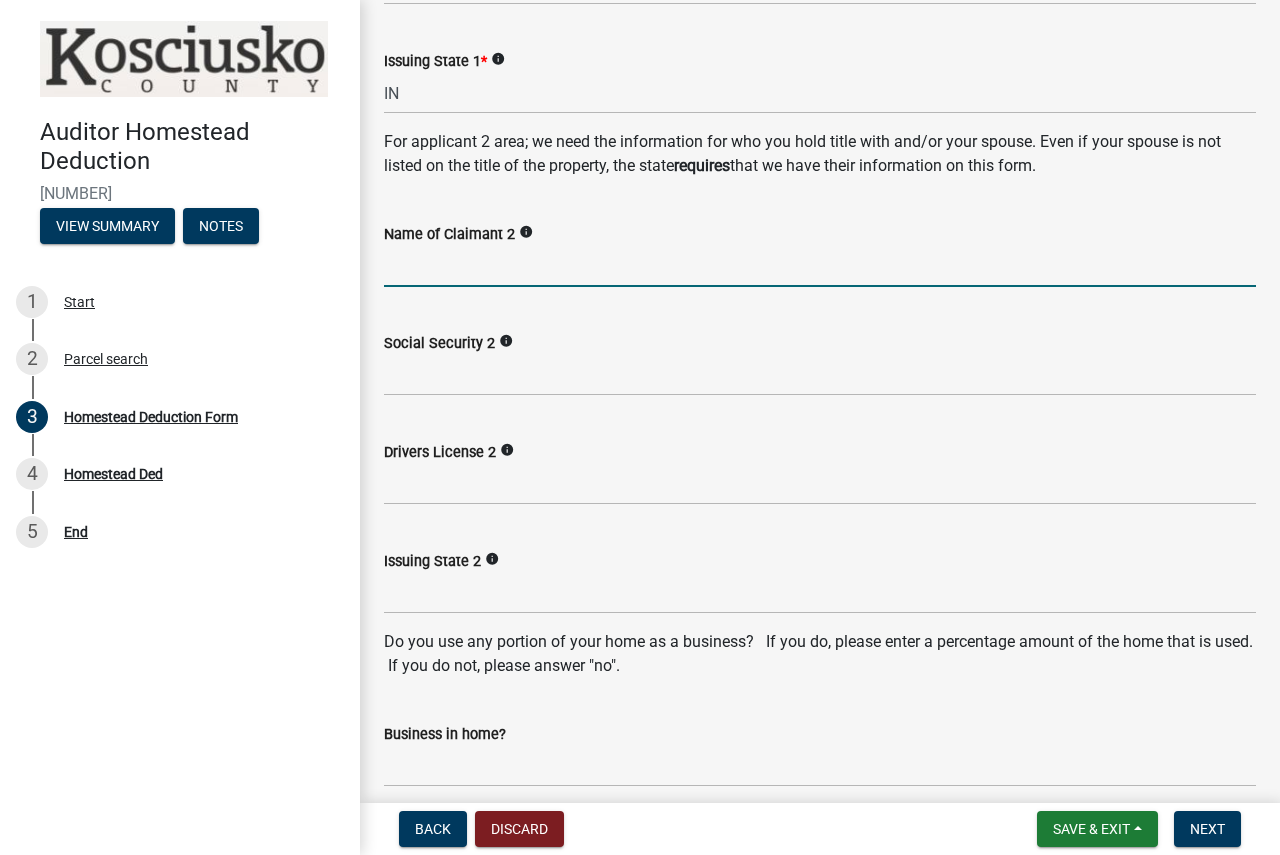 scroll, scrollTop: 977, scrollLeft: 0, axis: vertical 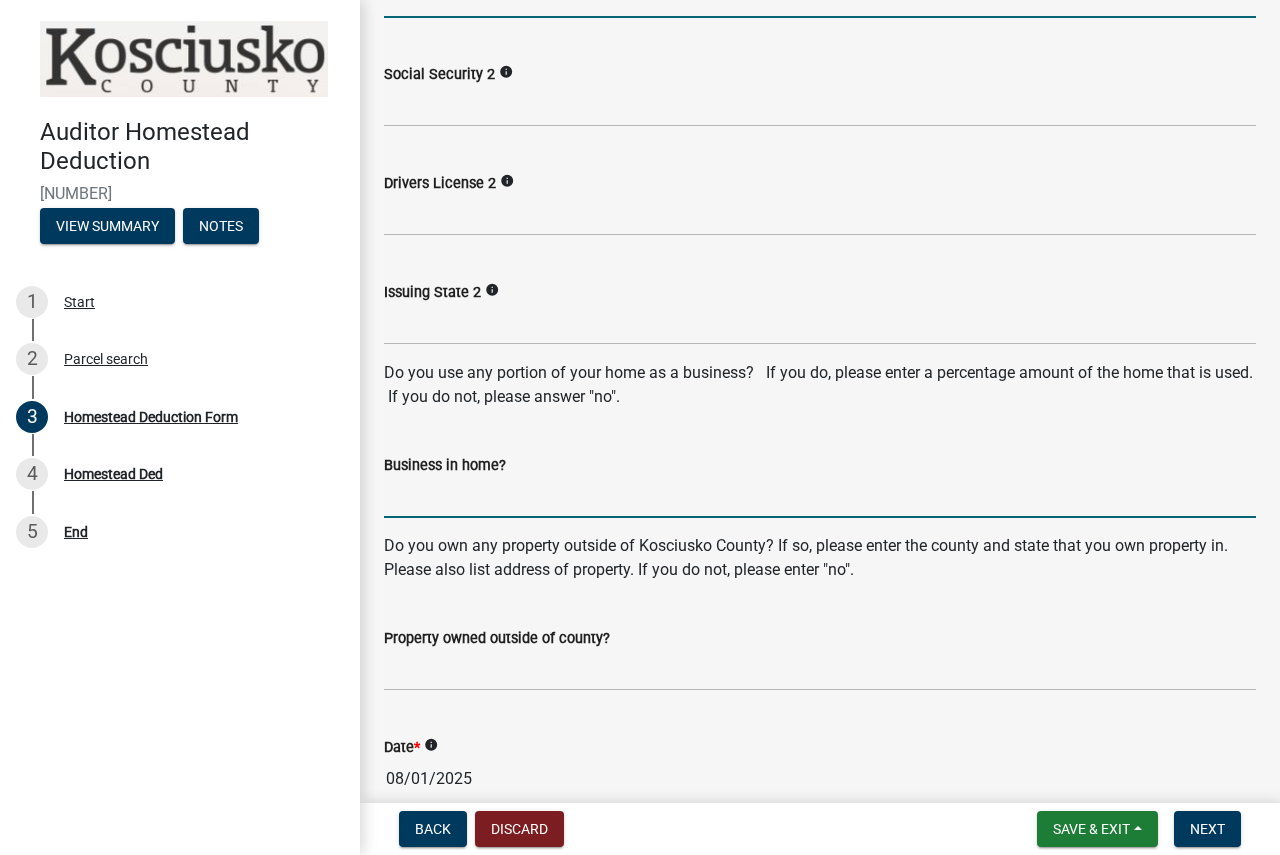 click on "Business in home?" at bounding box center [820, 497] 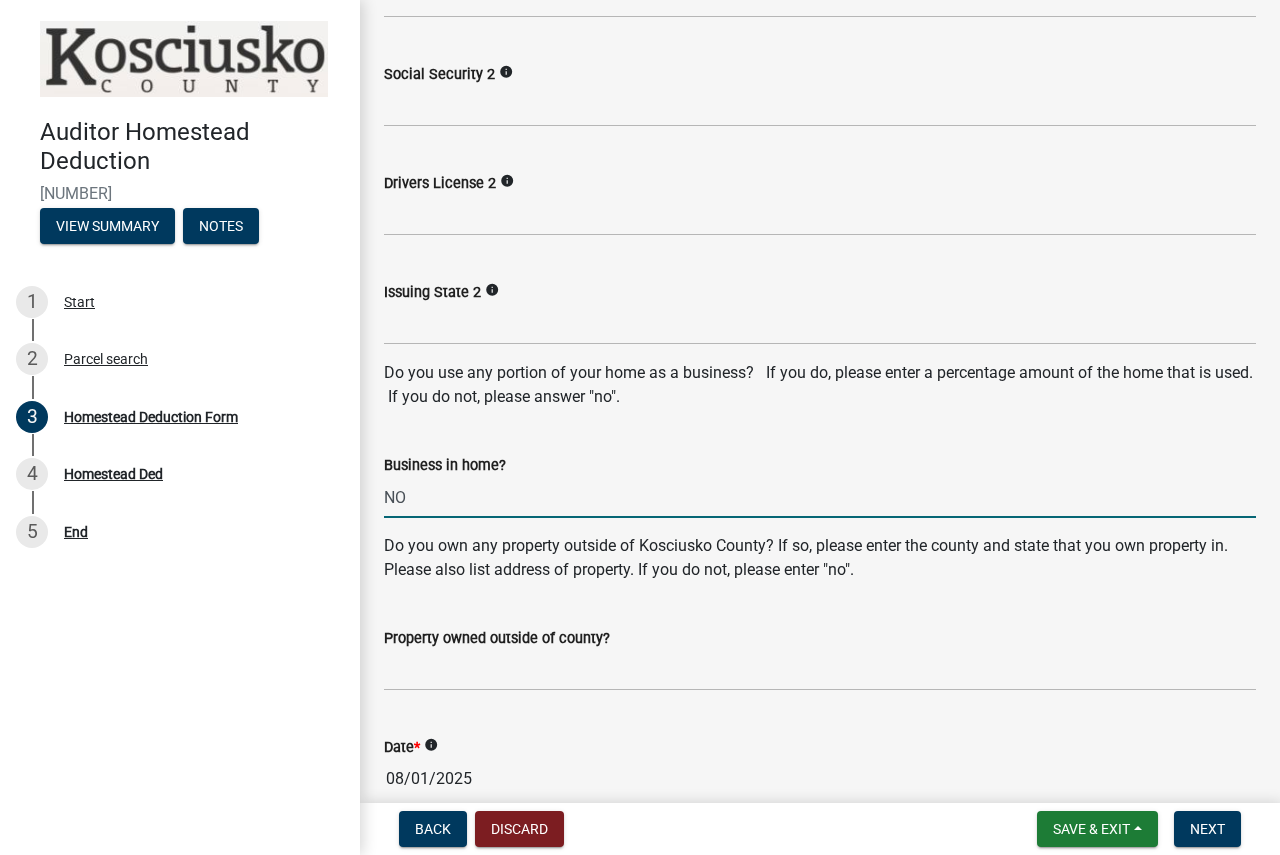 type on "NO" 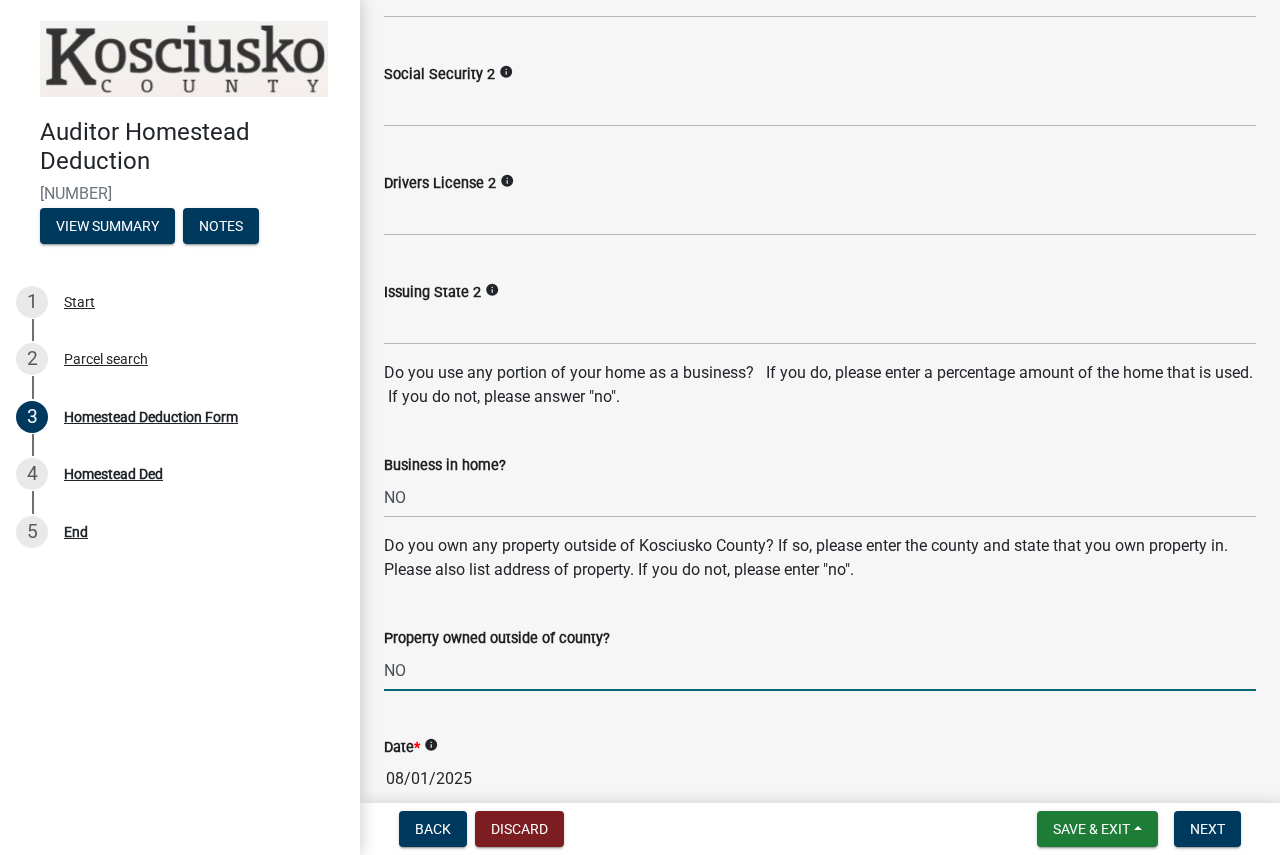 type on "NO" 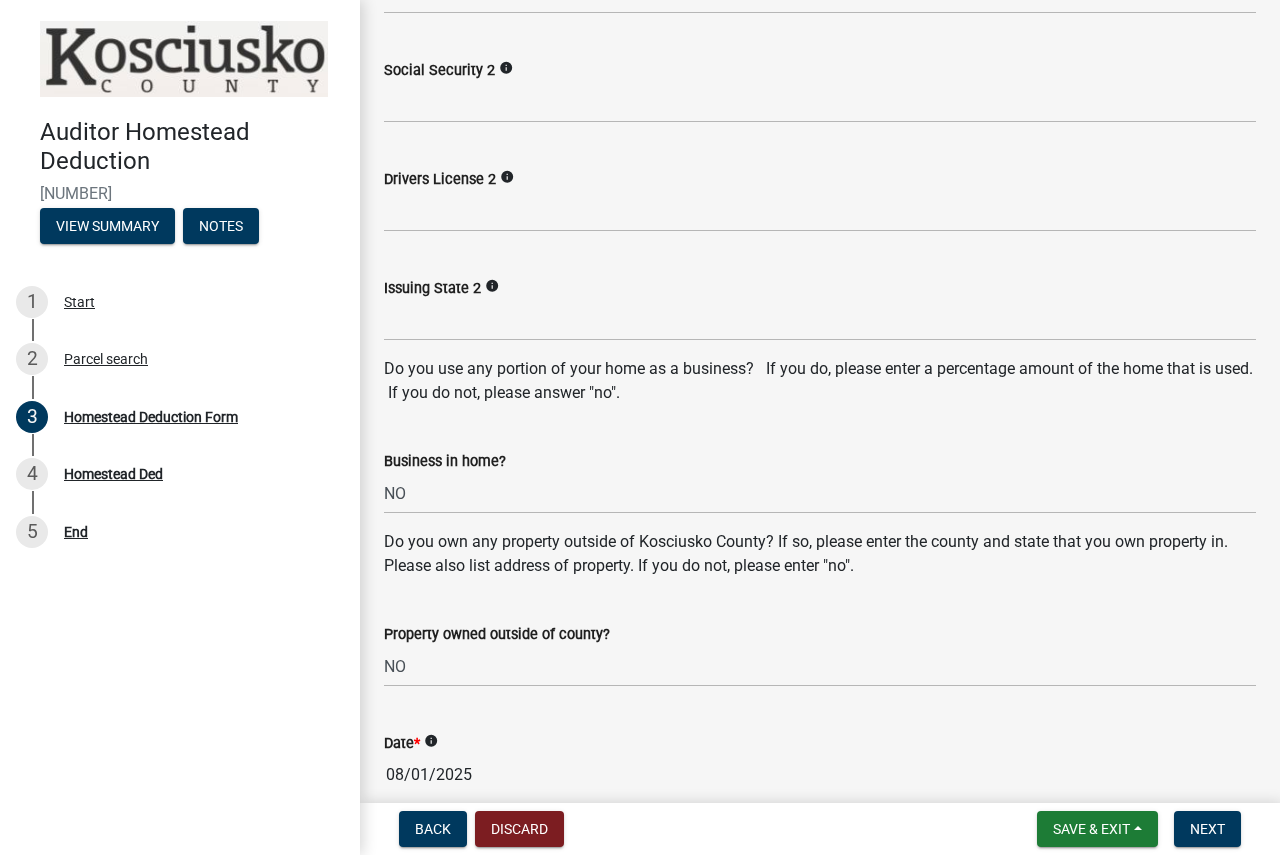 scroll, scrollTop: 1549, scrollLeft: 0, axis: vertical 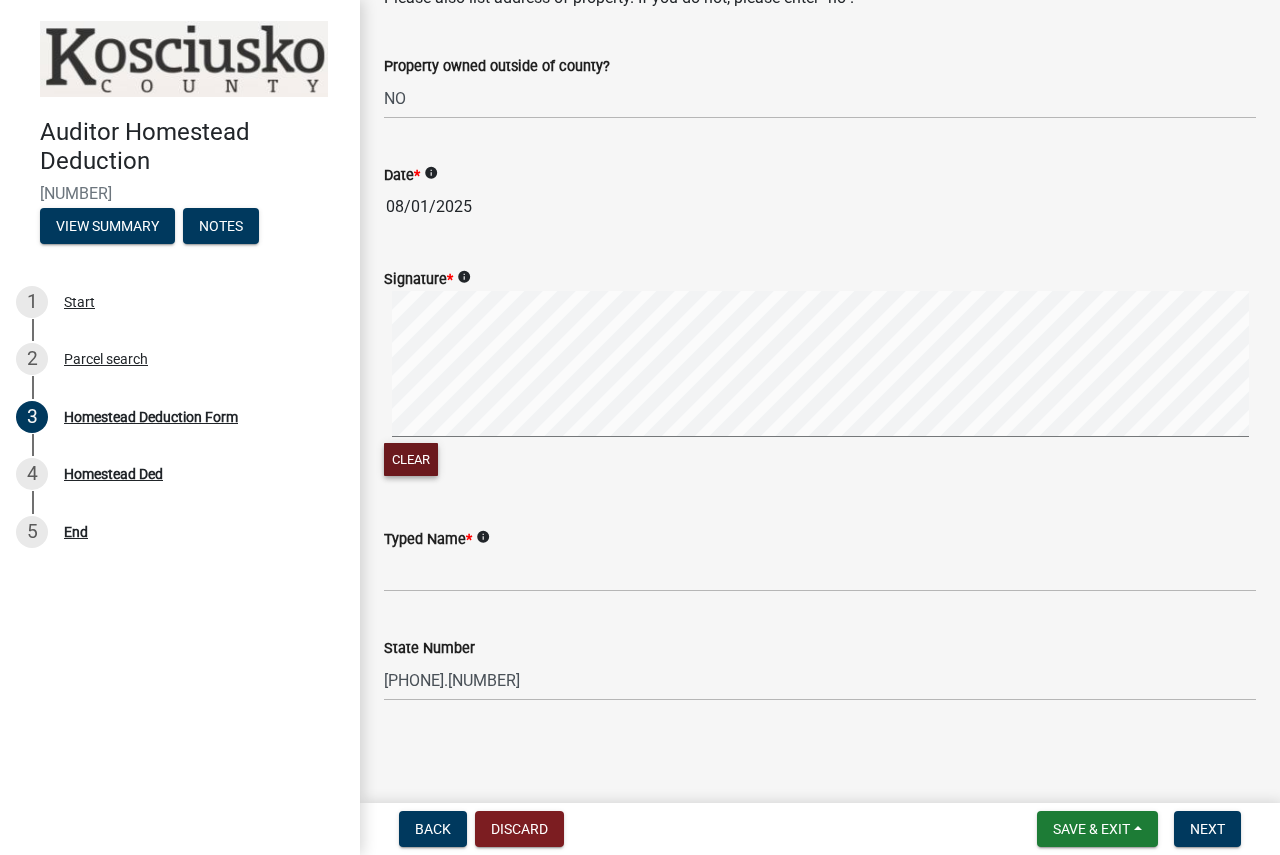type 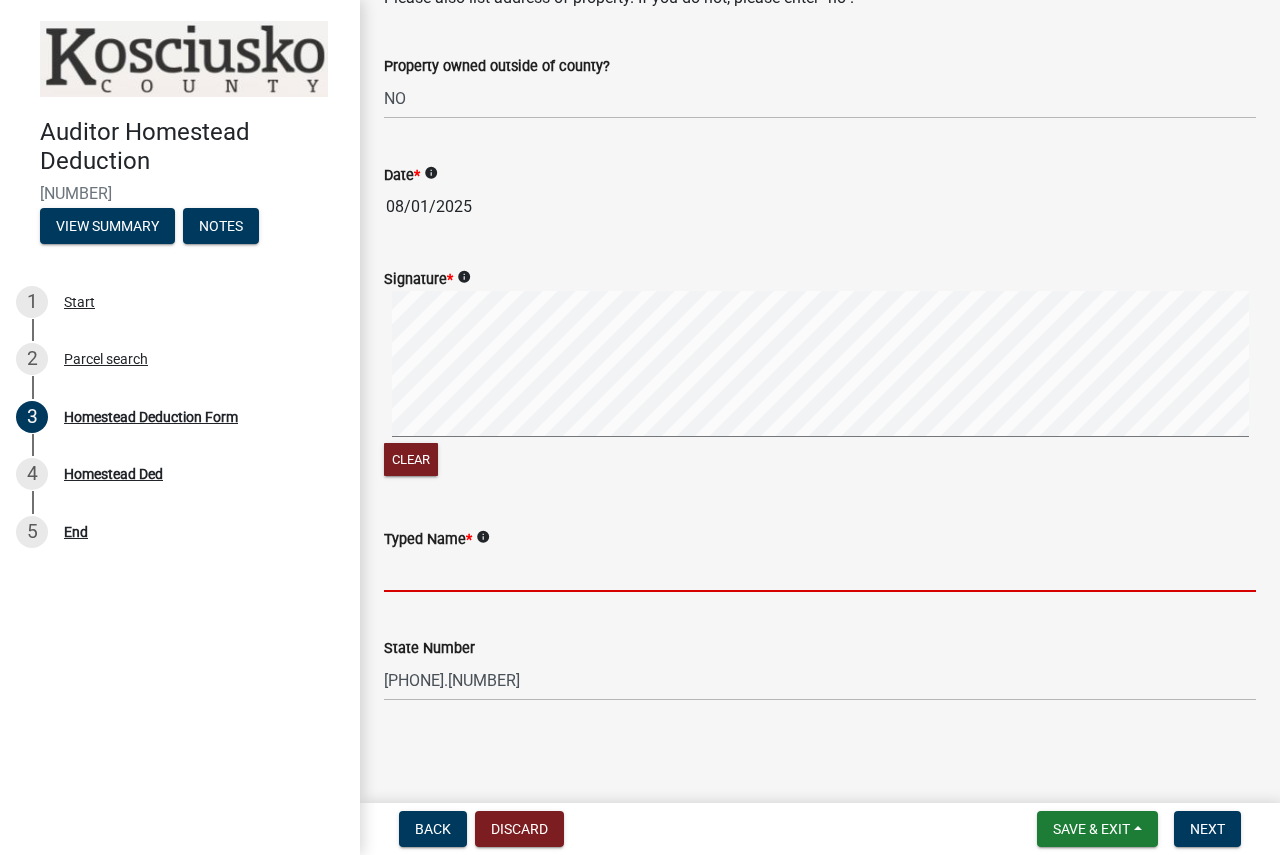 click on "Typed Name  *" at bounding box center (820, 571) 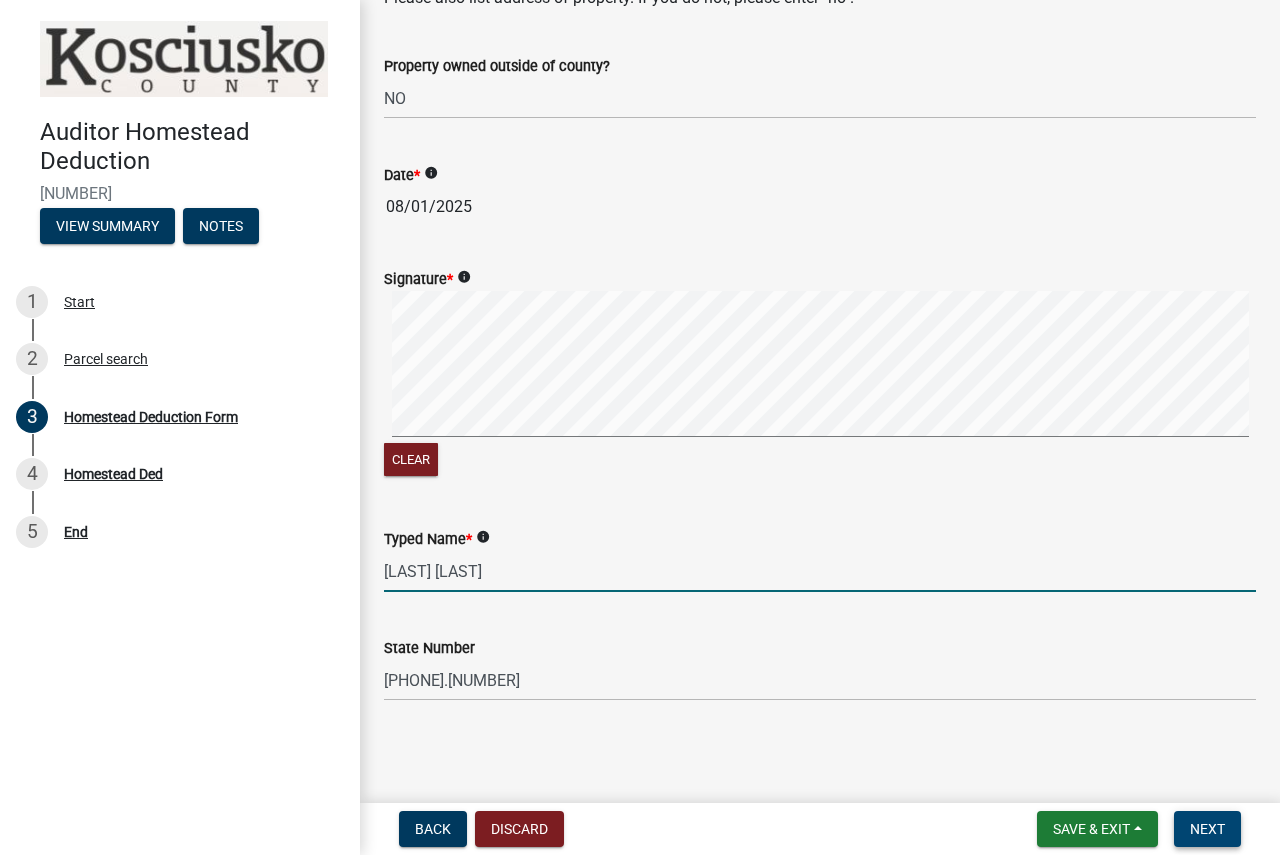 type on "[LAST] [LAST]" 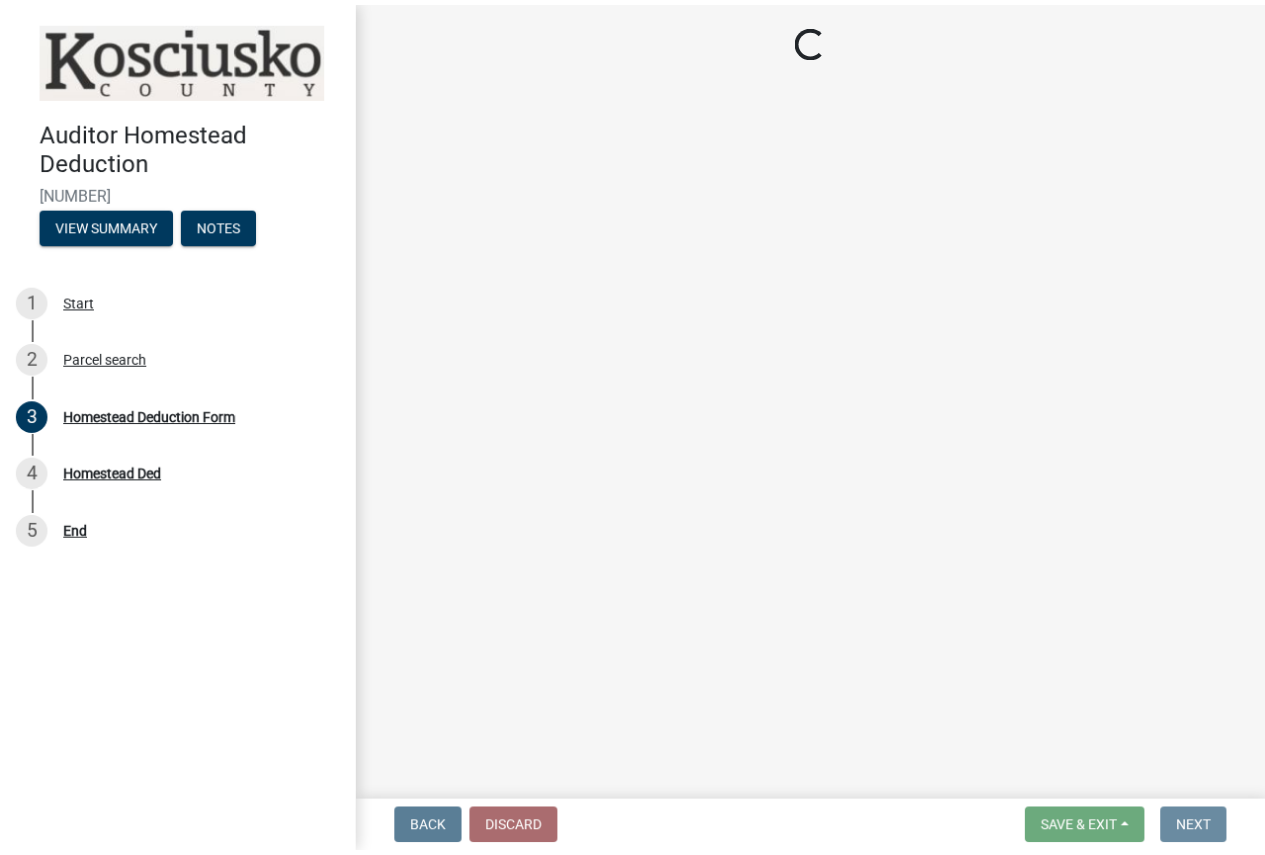 scroll, scrollTop: 0, scrollLeft: 0, axis: both 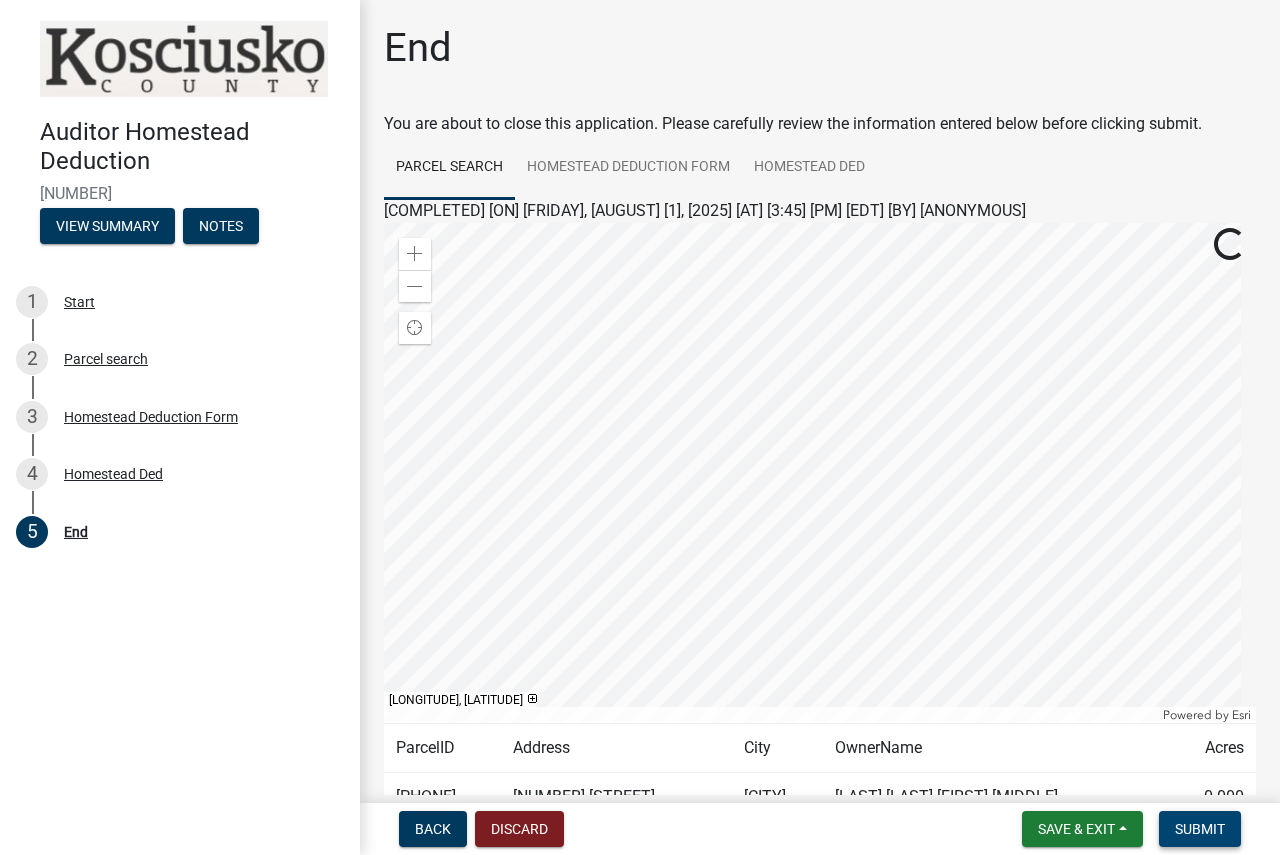 click on "Submit" at bounding box center (1200, 829) 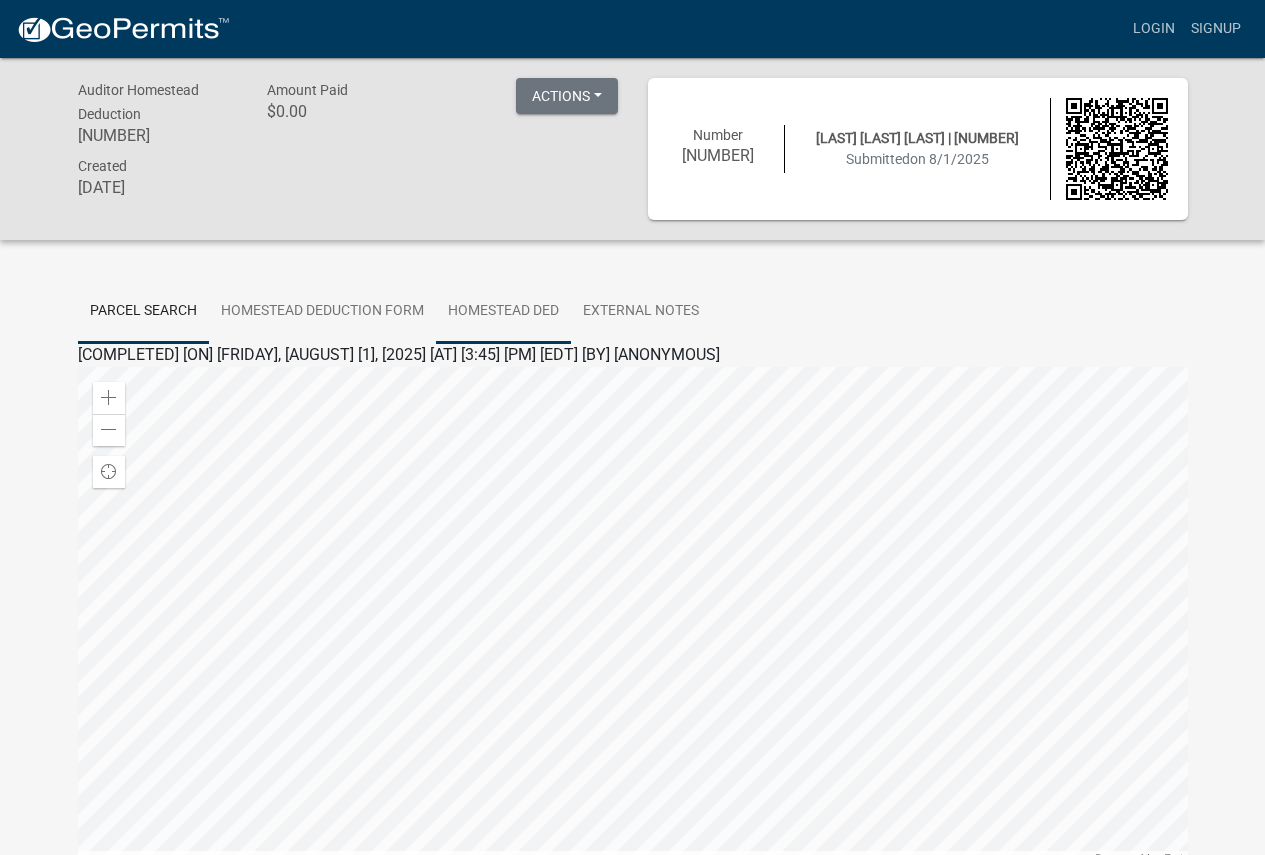 click on "Homestead Ded" at bounding box center [503, 312] 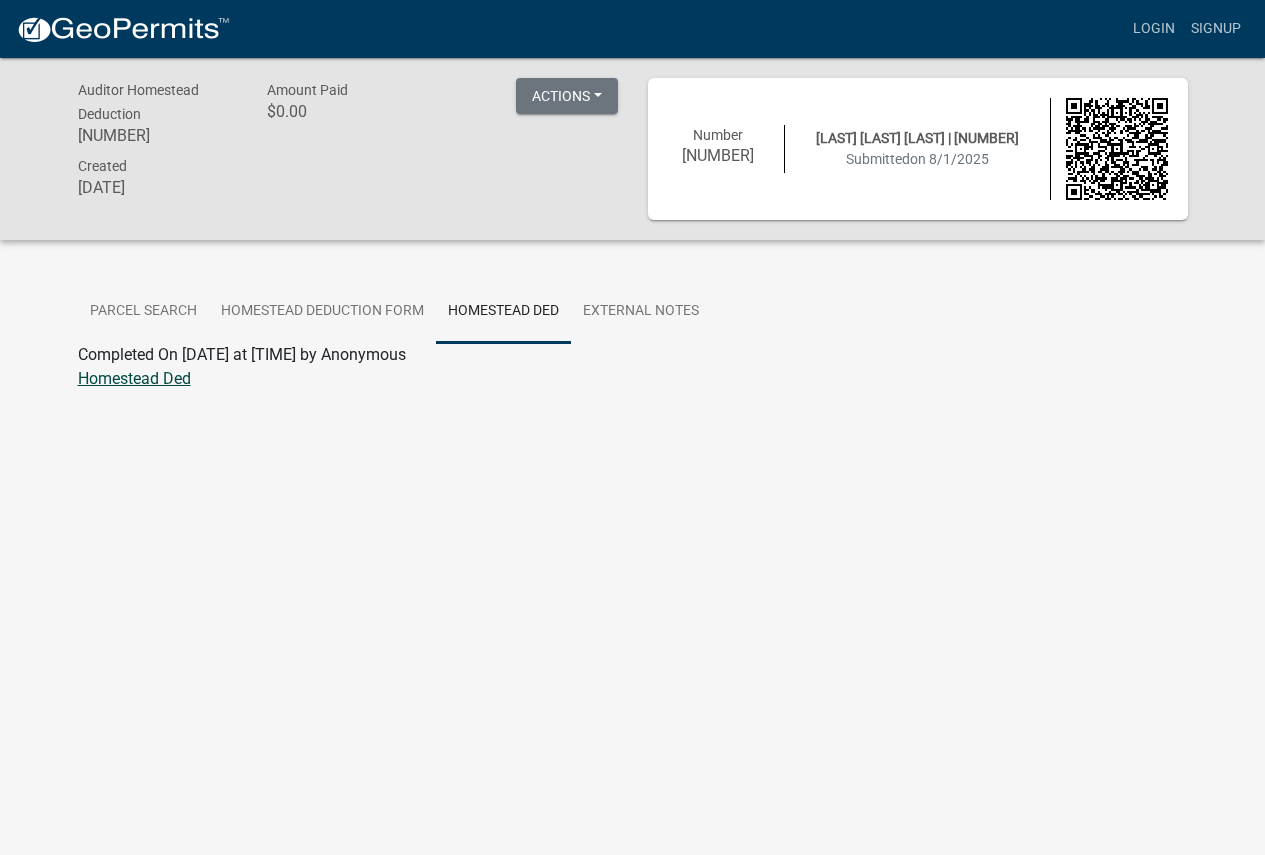 click on "Homestead Ded" 